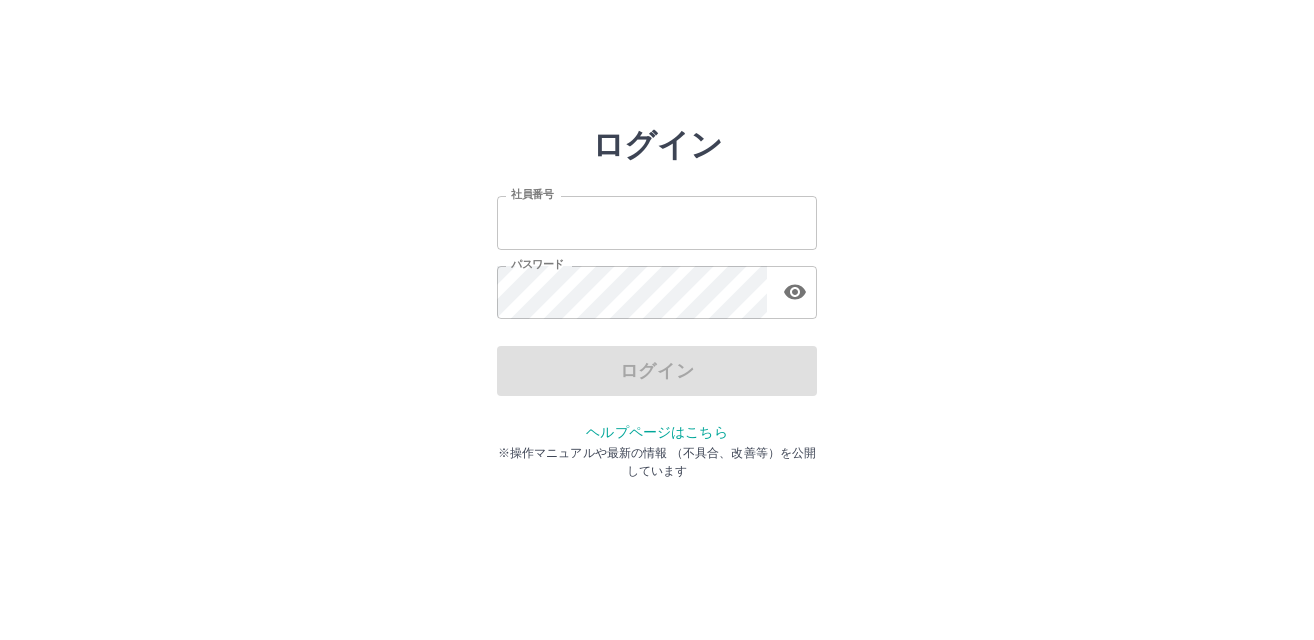 scroll, scrollTop: 0, scrollLeft: 0, axis: both 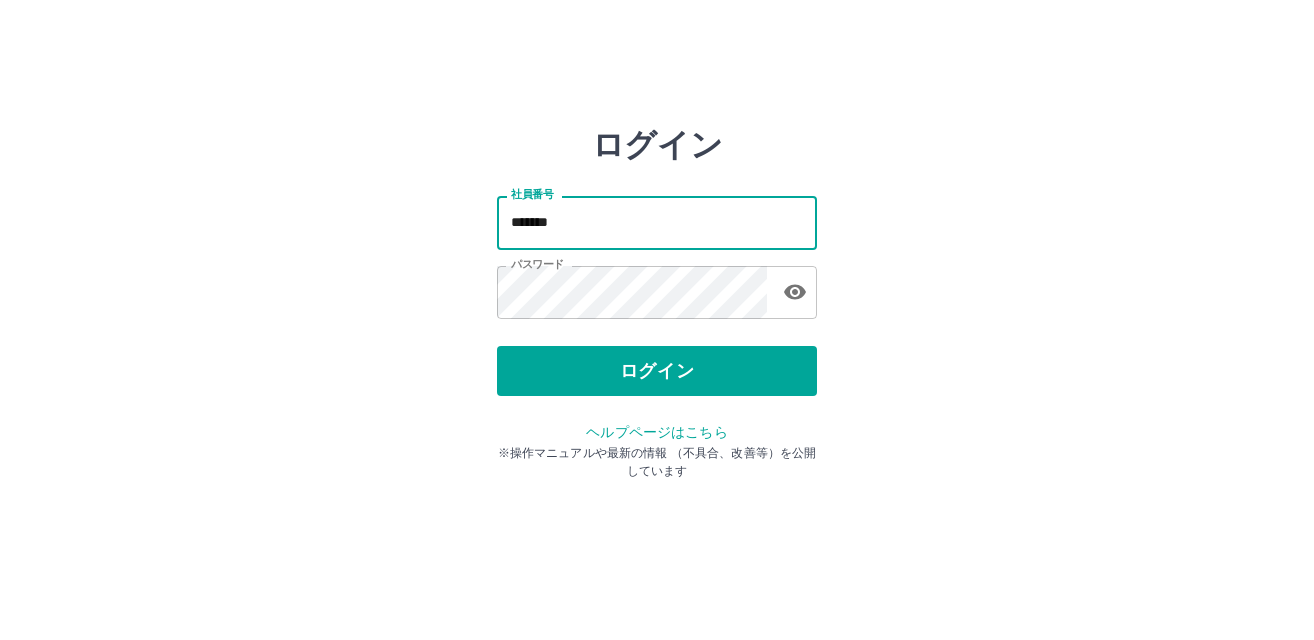 click on "*******" at bounding box center [657, 222] 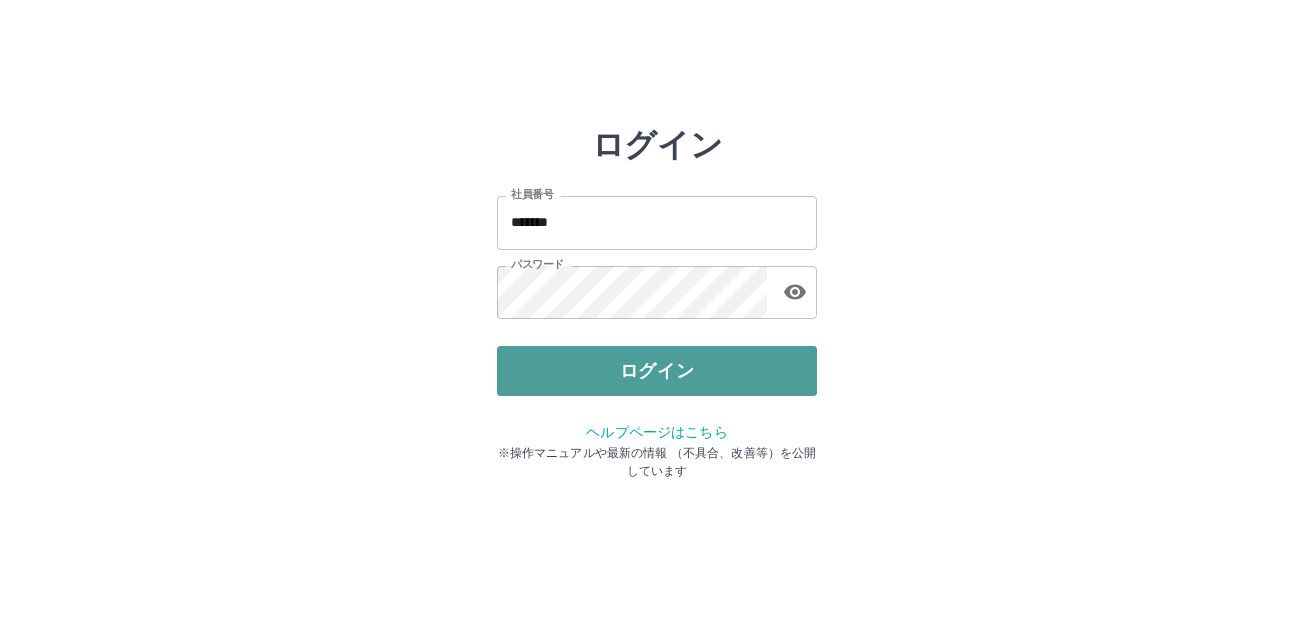 click on "ログイン" at bounding box center [657, 371] 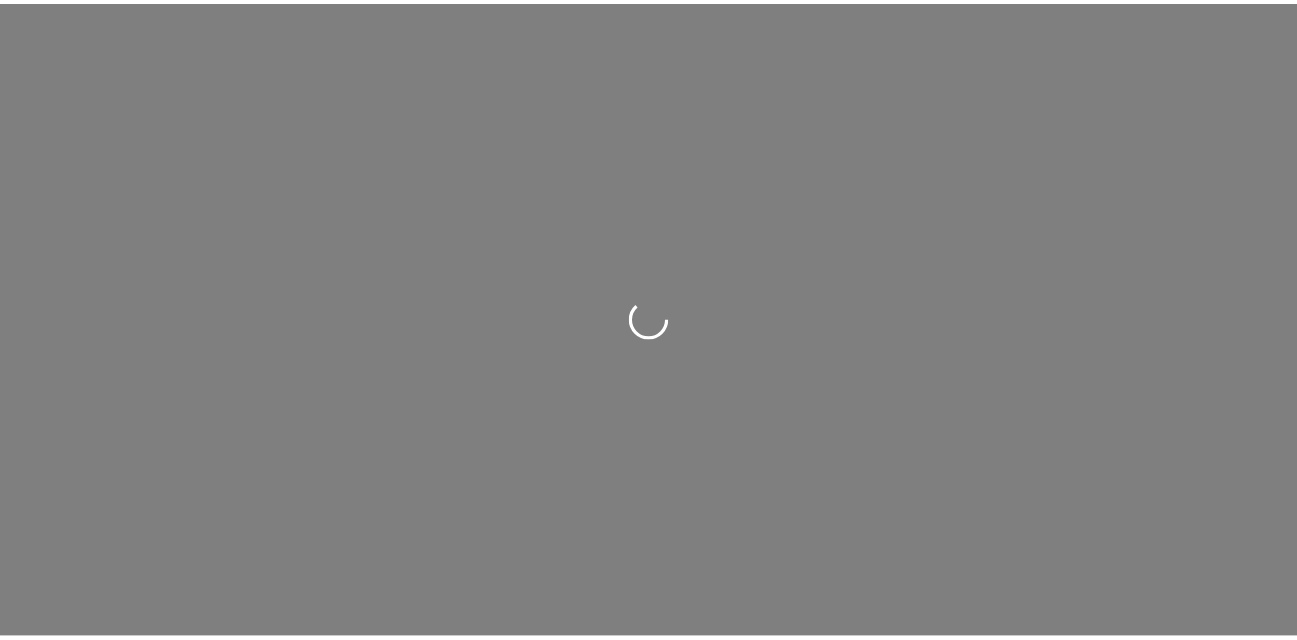 scroll, scrollTop: 0, scrollLeft: 0, axis: both 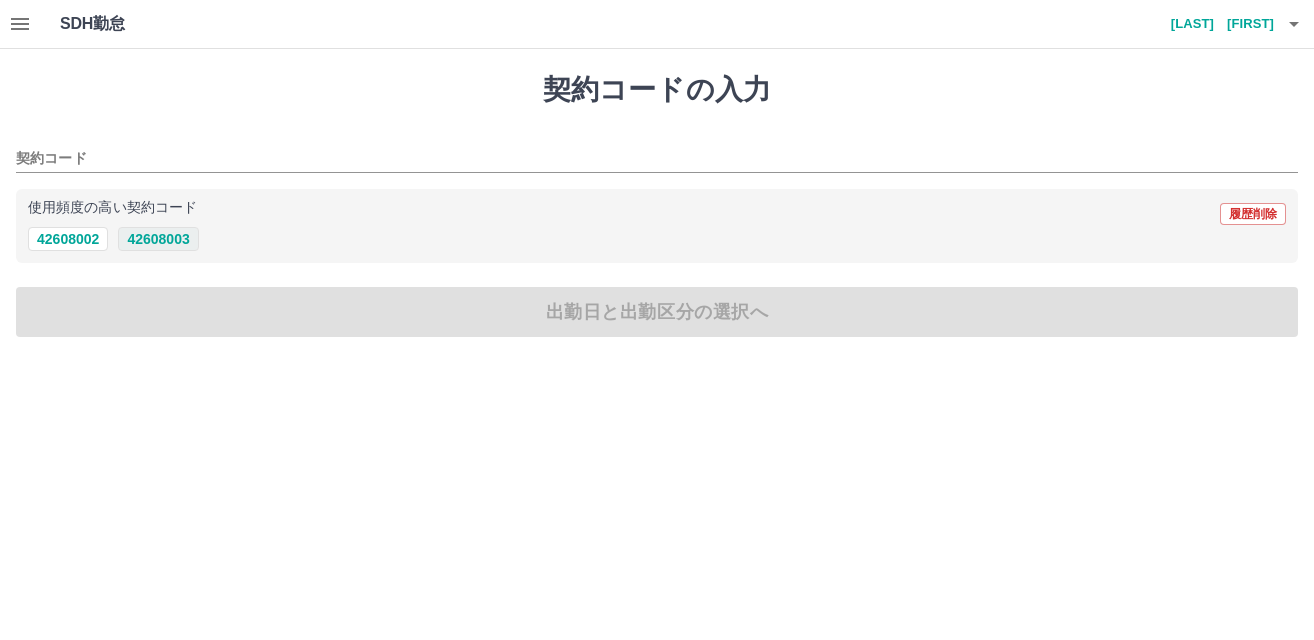 click on "42608003" at bounding box center (158, 239) 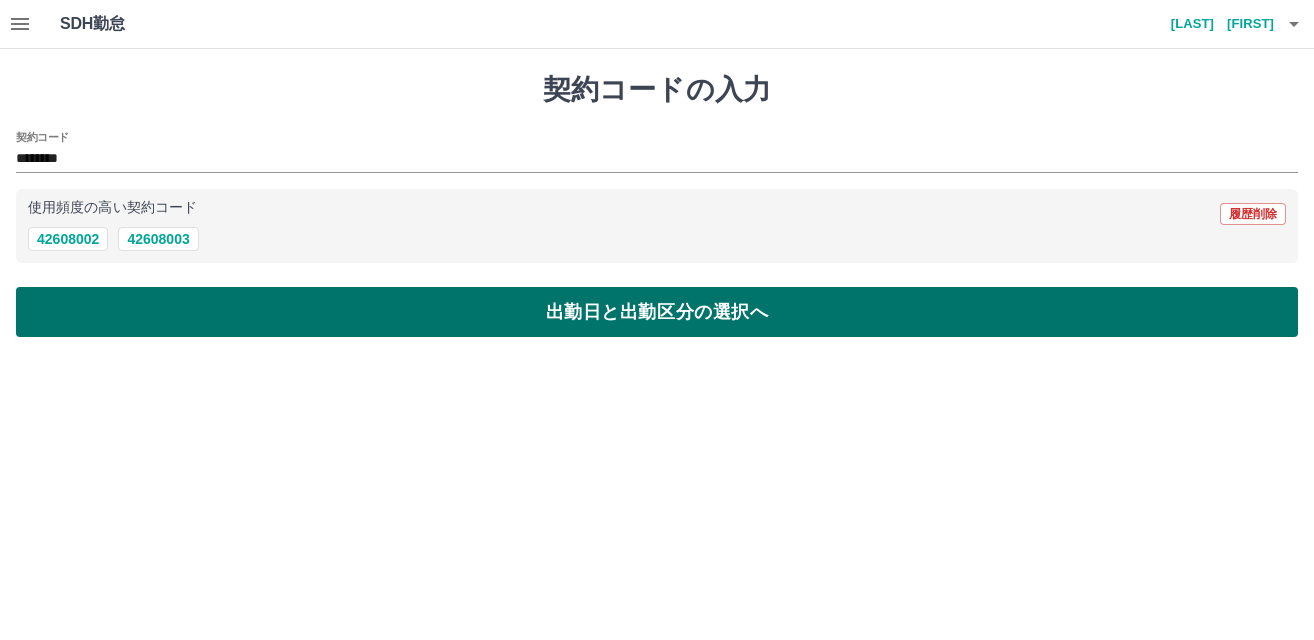 click on "出勤日と出勤区分の選択へ" at bounding box center (657, 312) 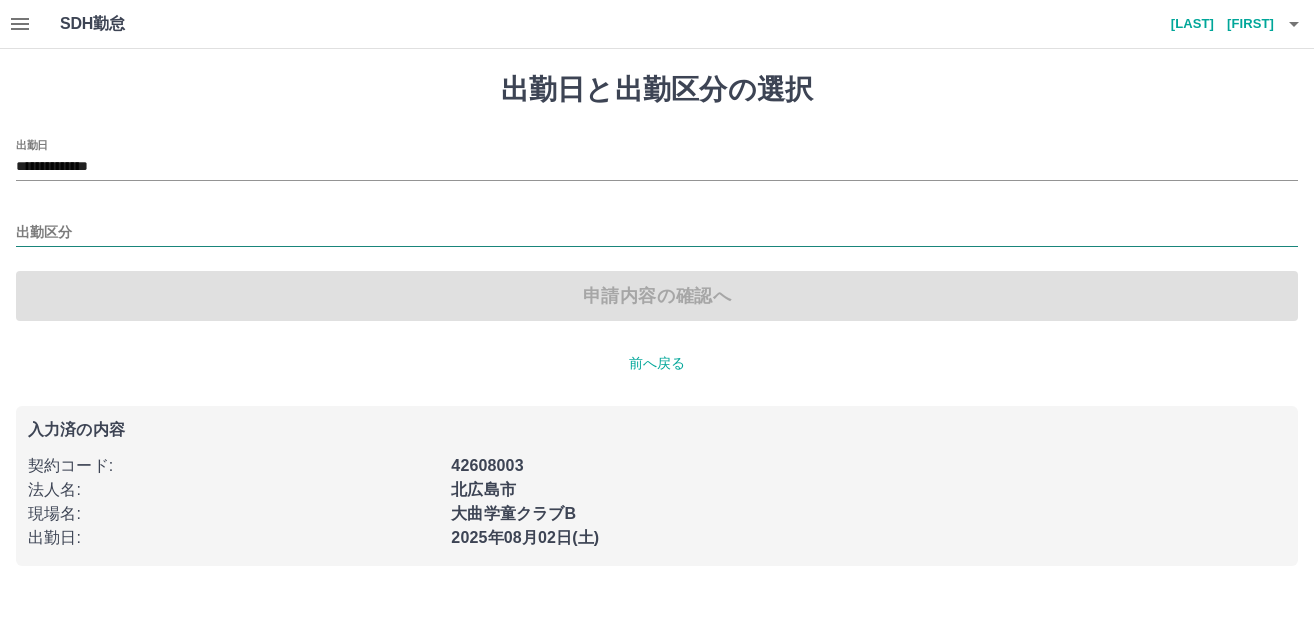 click on "出勤区分" at bounding box center (657, 233) 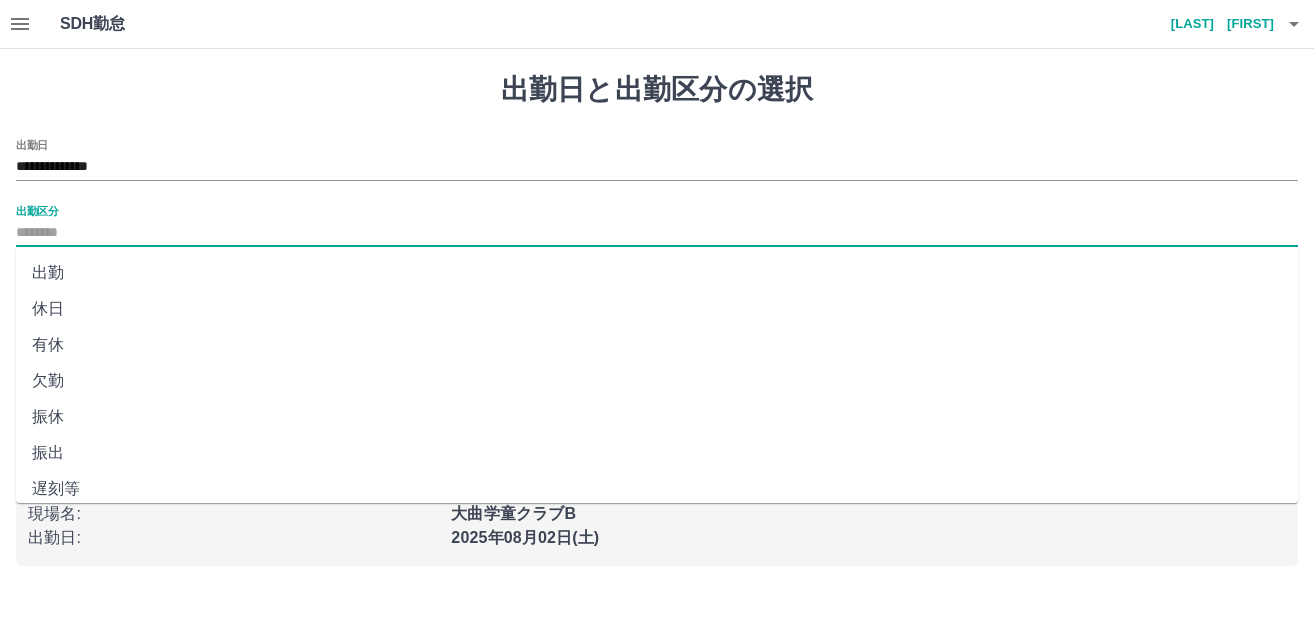 click on "出勤" at bounding box center (657, 273) 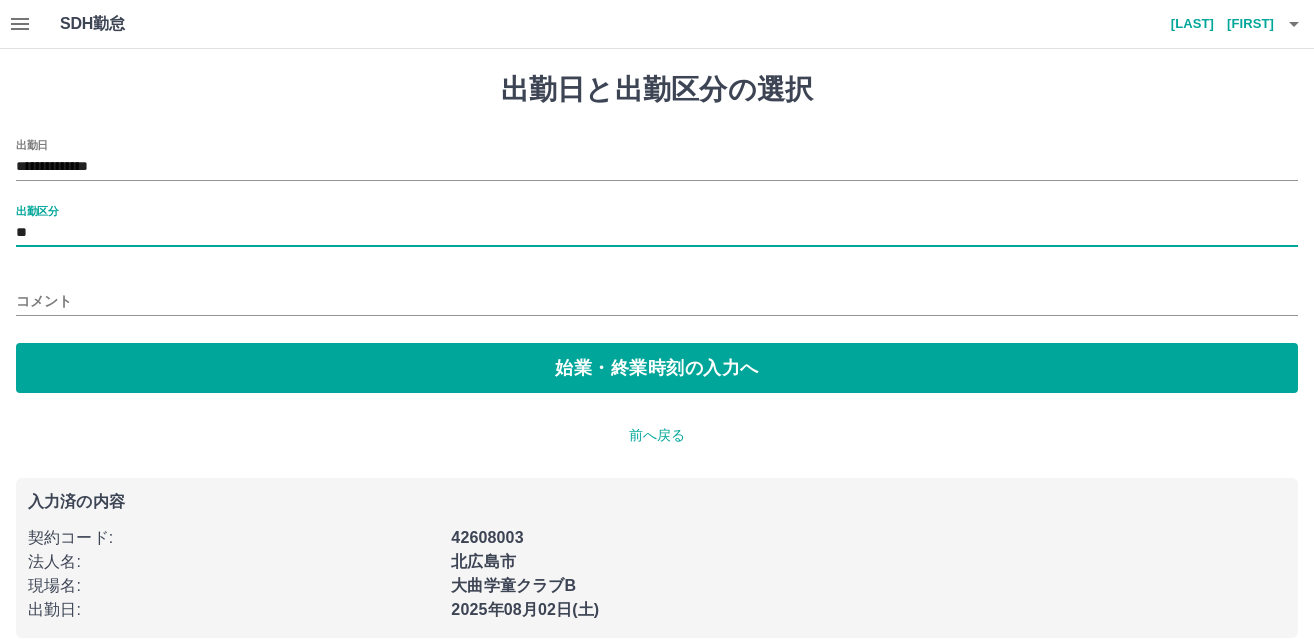 type on "**" 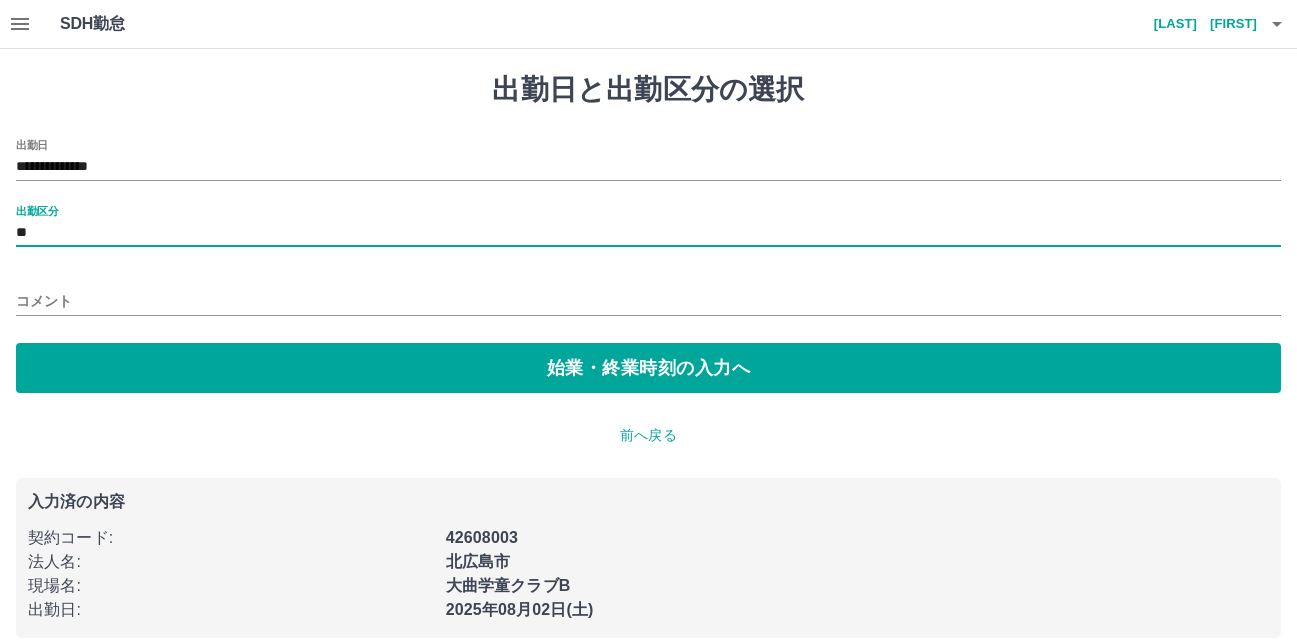 click on "コメント" at bounding box center (648, 301) 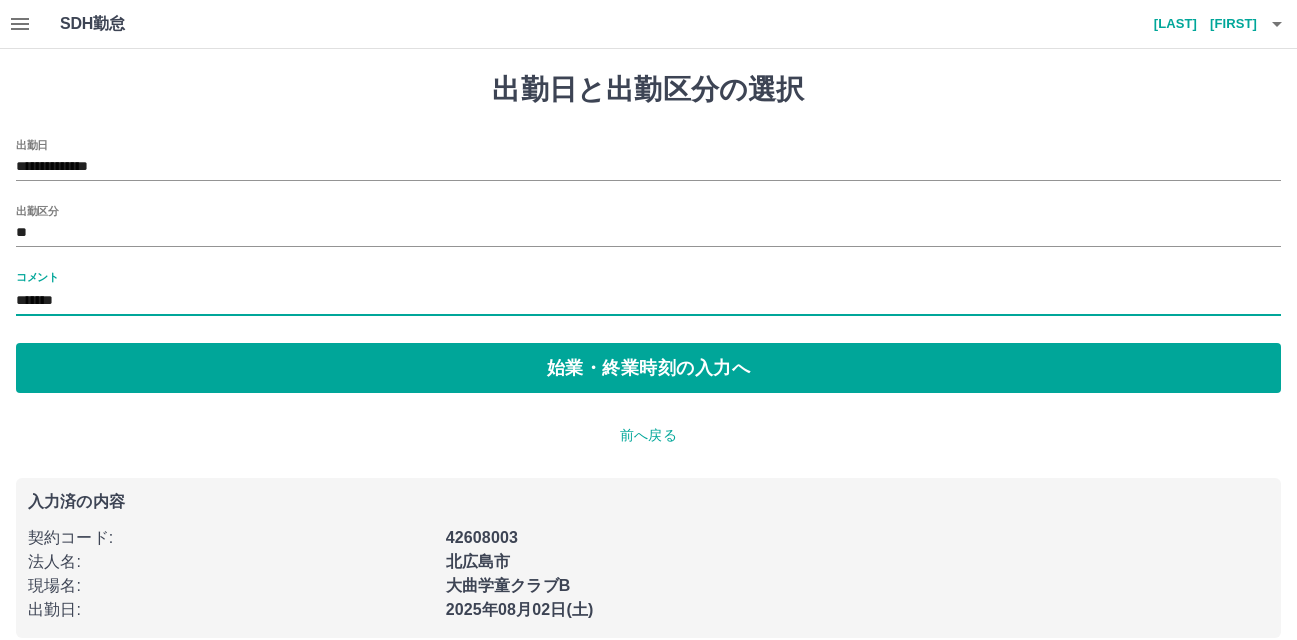 type on "*******" 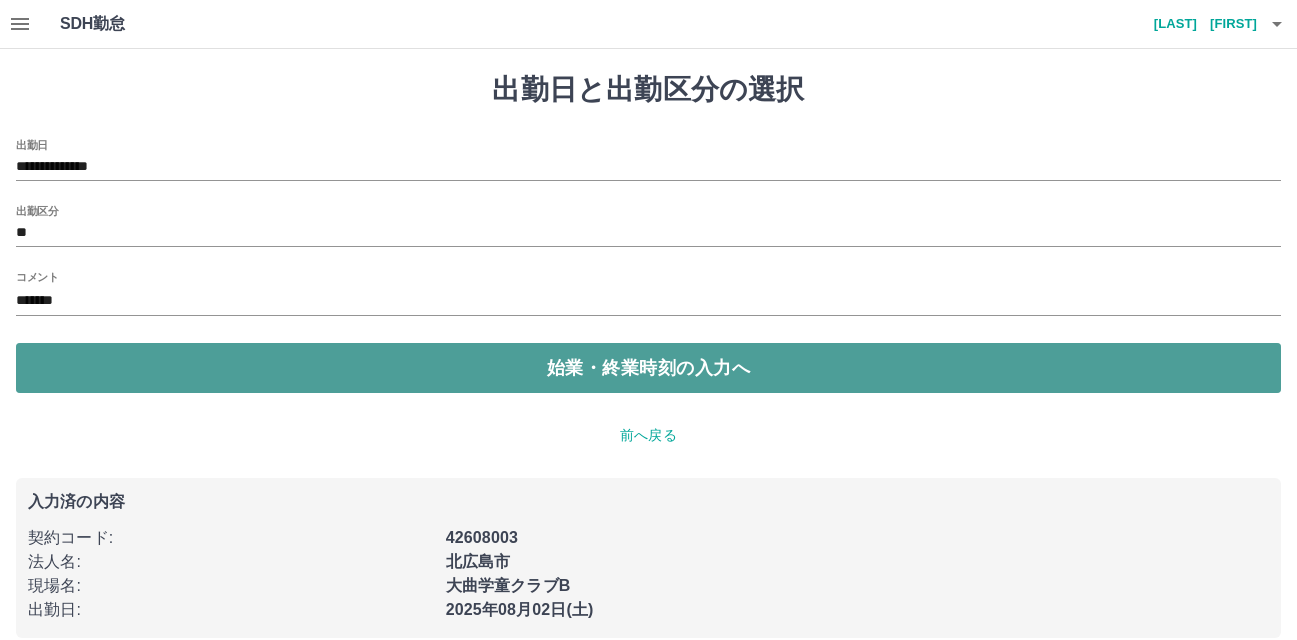 click on "始業・終業時刻の入力へ" at bounding box center [648, 368] 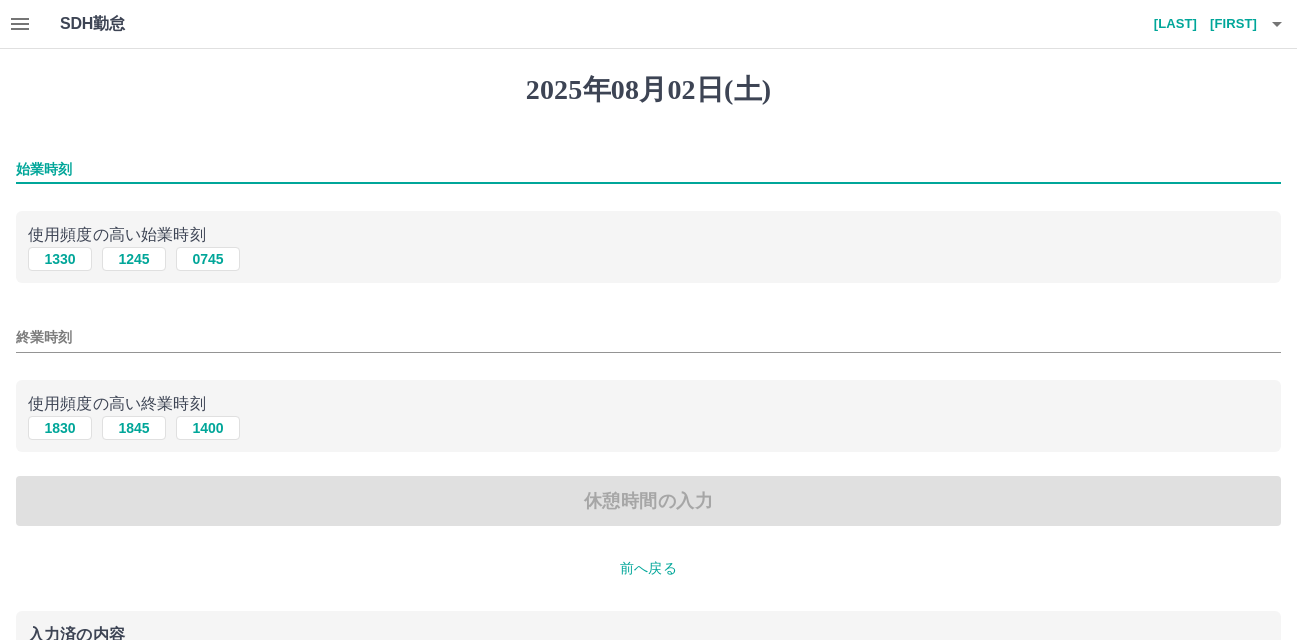 click on "始業時刻" at bounding box center (648, 169) 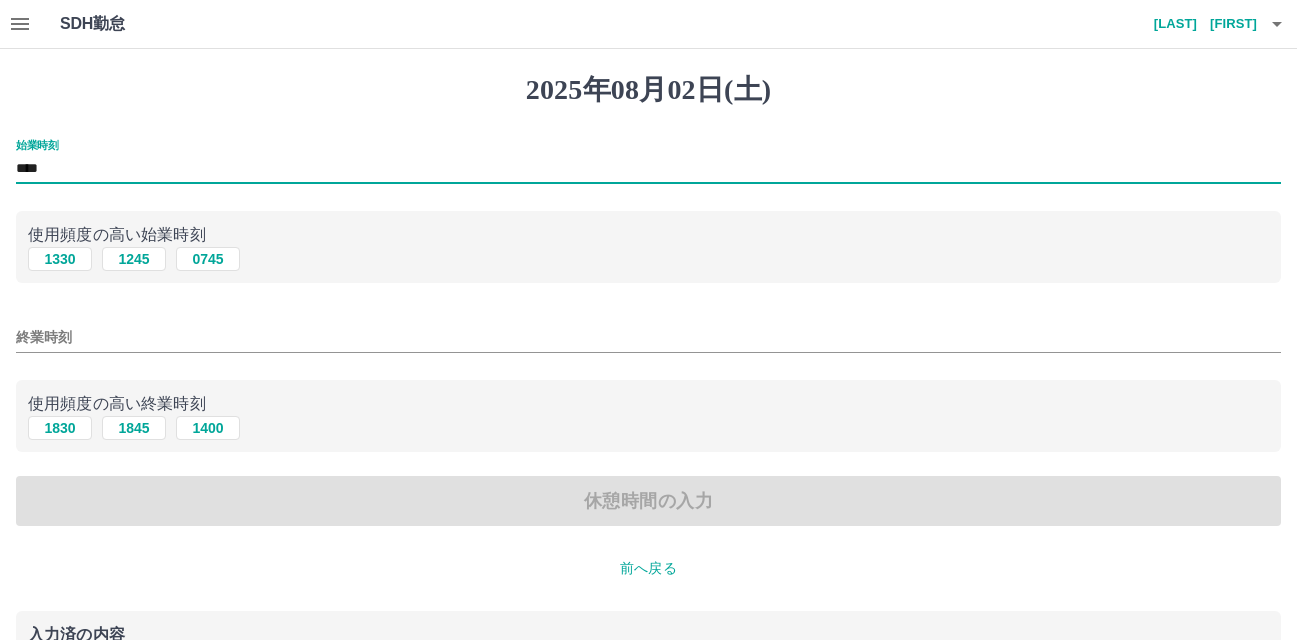 type on "****" 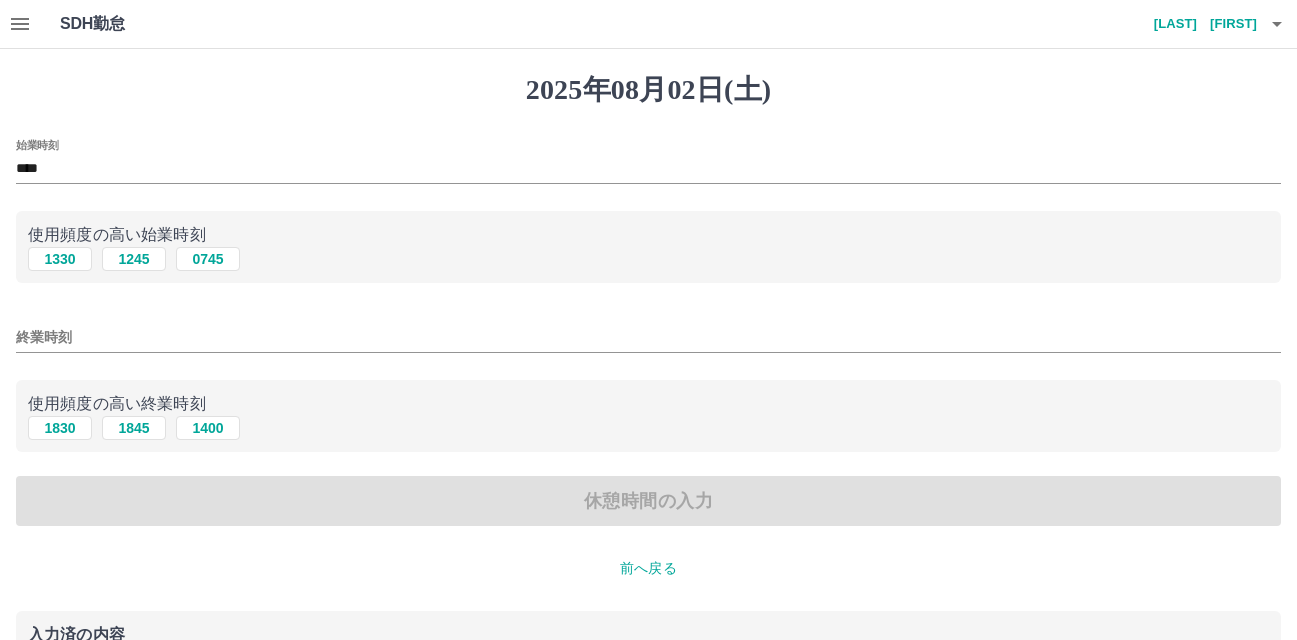 click on "使用頻度の高い始業時刻 1330 1245 0745" at bounding box center (648, 247) 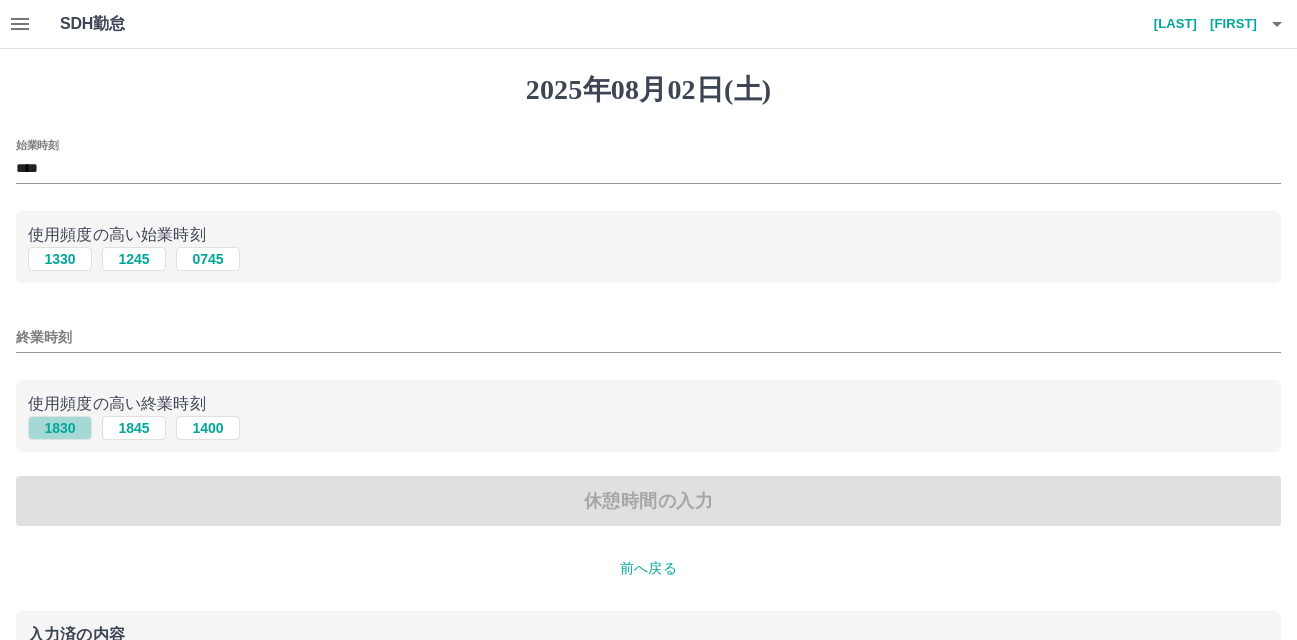 click on "1830" at bounding box center (60, 428) 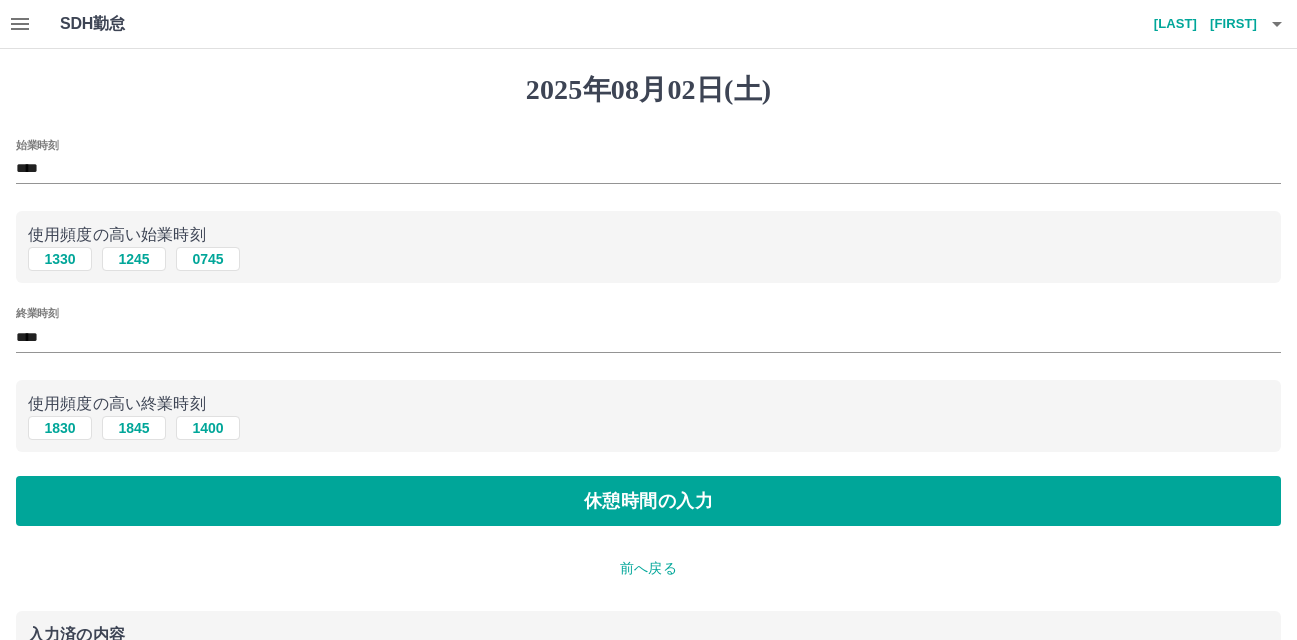 click on "****" at bounding box center [648, 337] 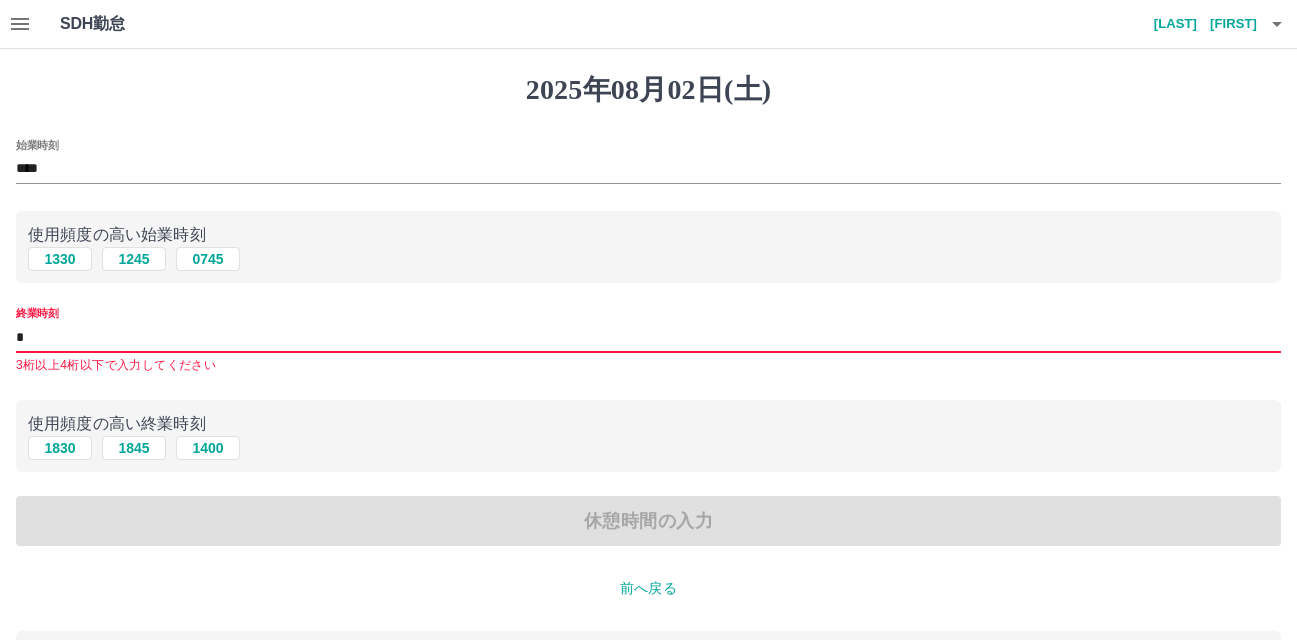click on "使用頻度の高い終業時刻" at bounding box center (648, 424) 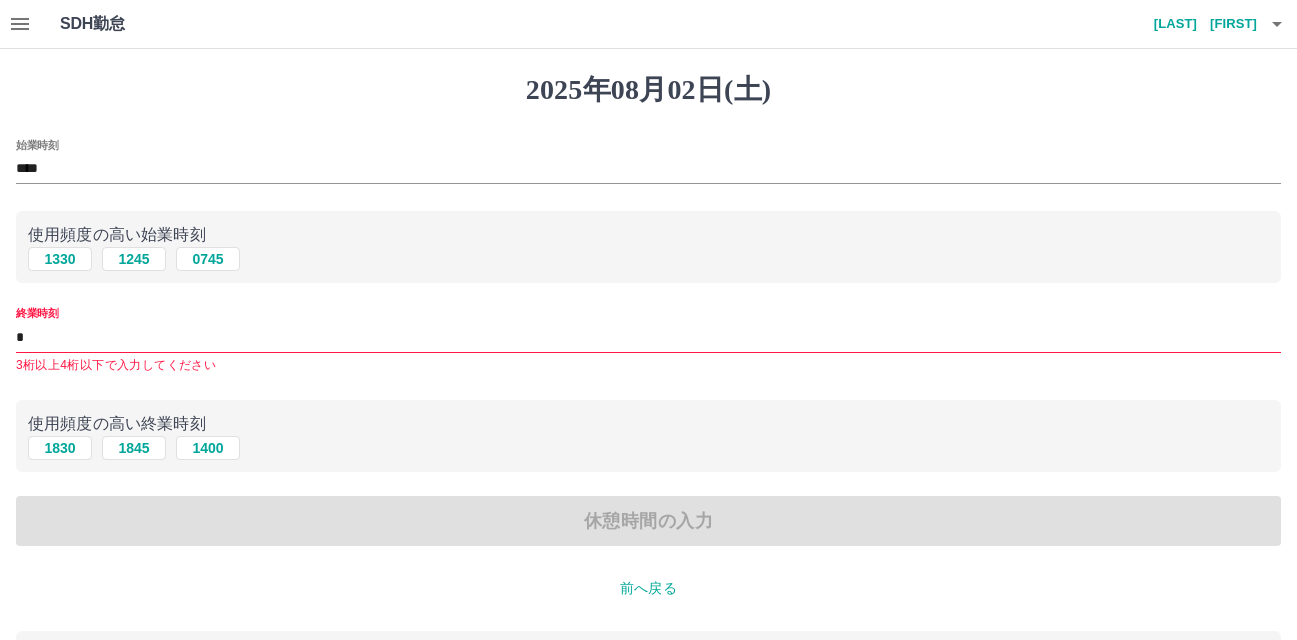 click on "使用頻度の高い終業時刻 1830 1845 1400" at bounding box center [648, 436] 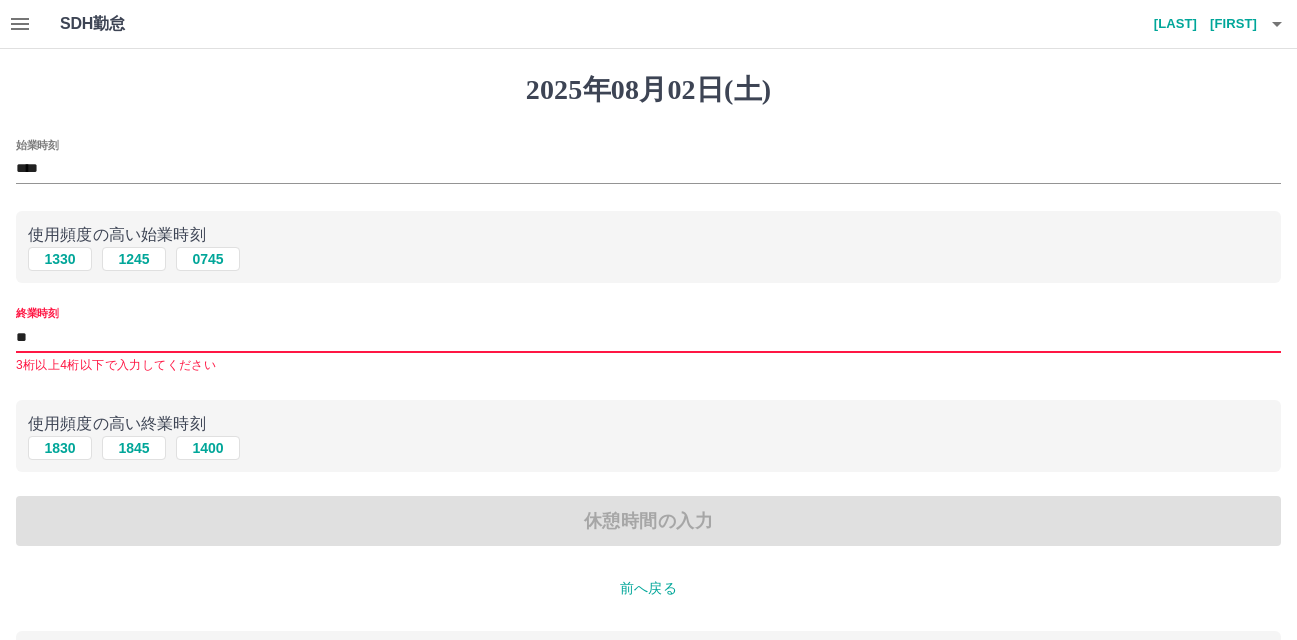 type on "*" 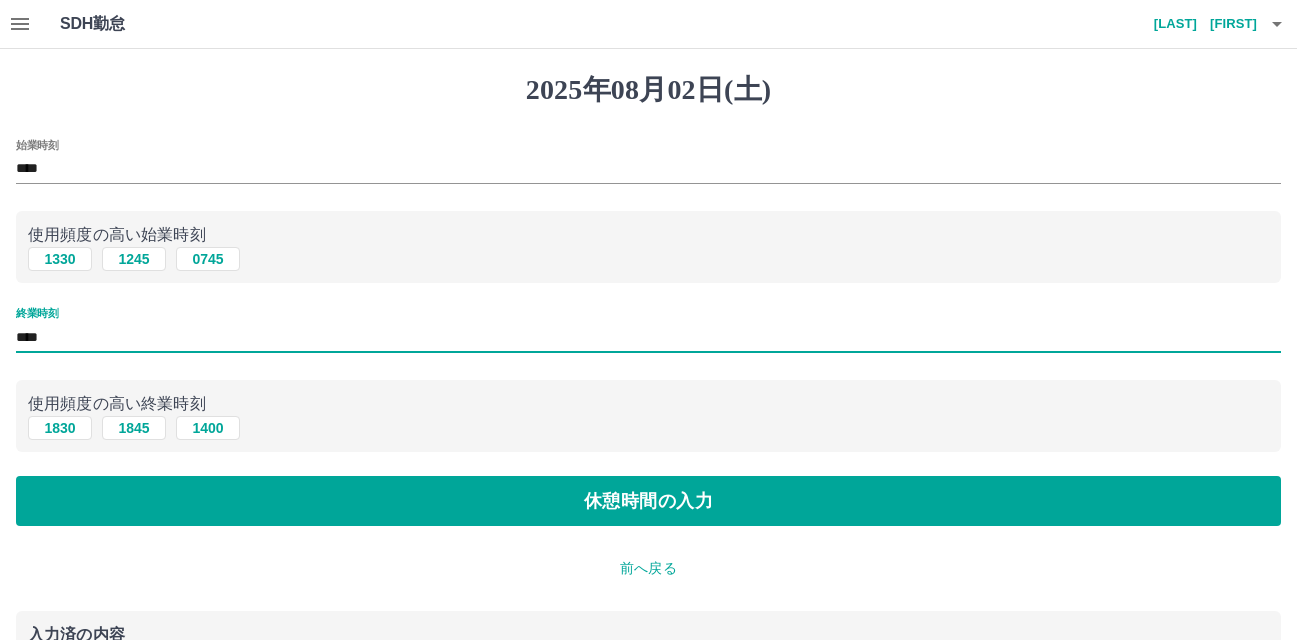 click on "****" at bounding box center [648, 337] 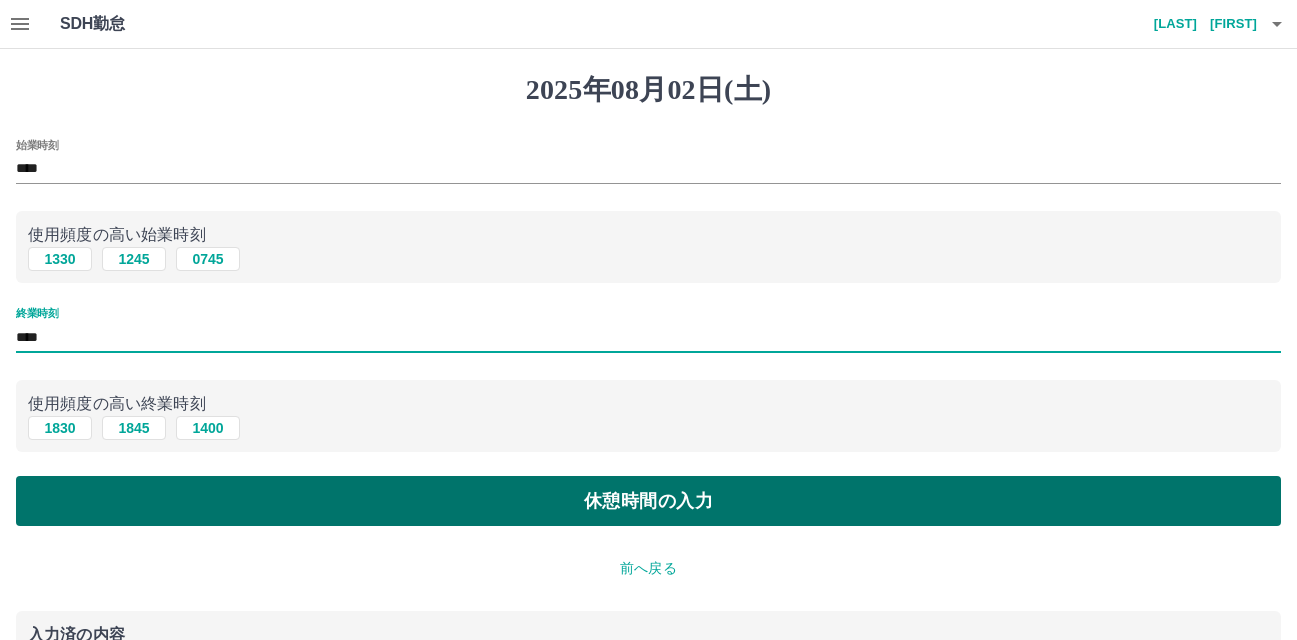 type on "****" 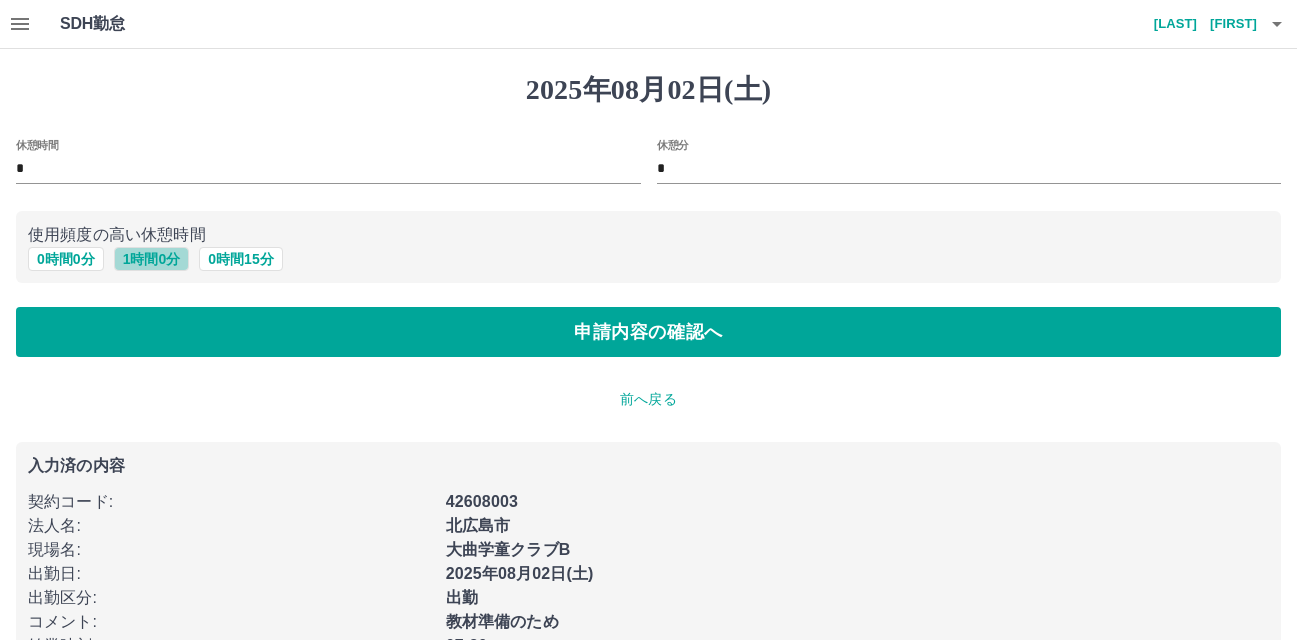 click on "1 時間 0 分" at bounding box center (152, 259) 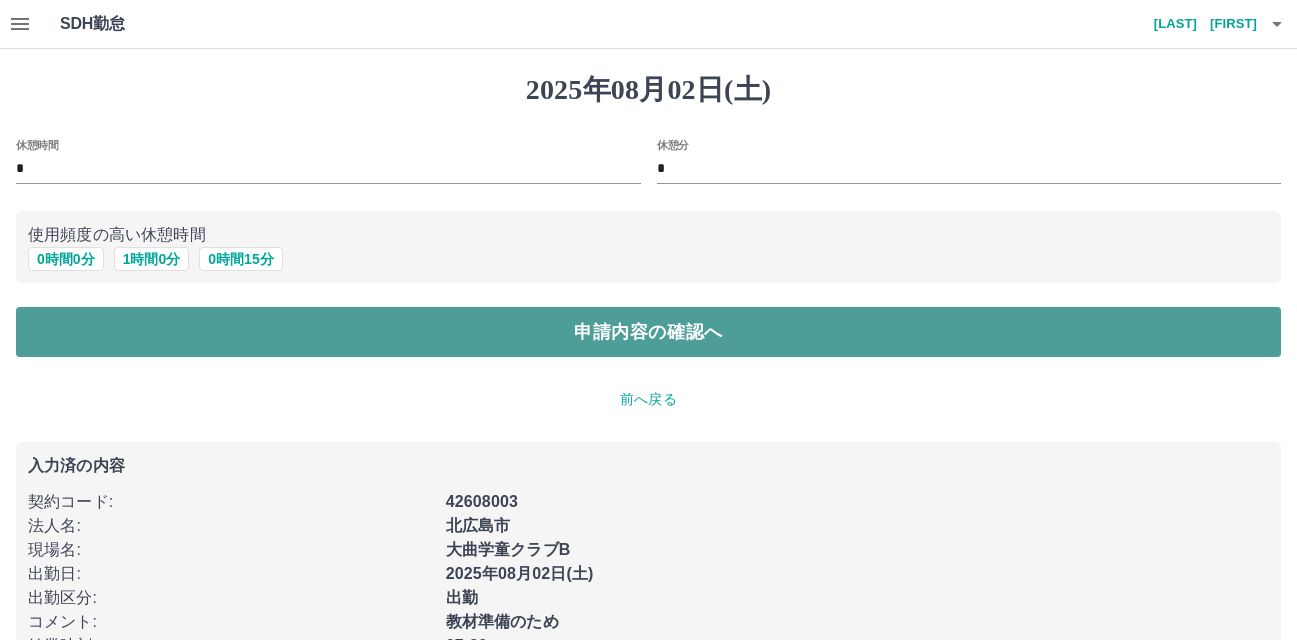 click on "申請内容の確認へ" at bounding box center [648, 332] 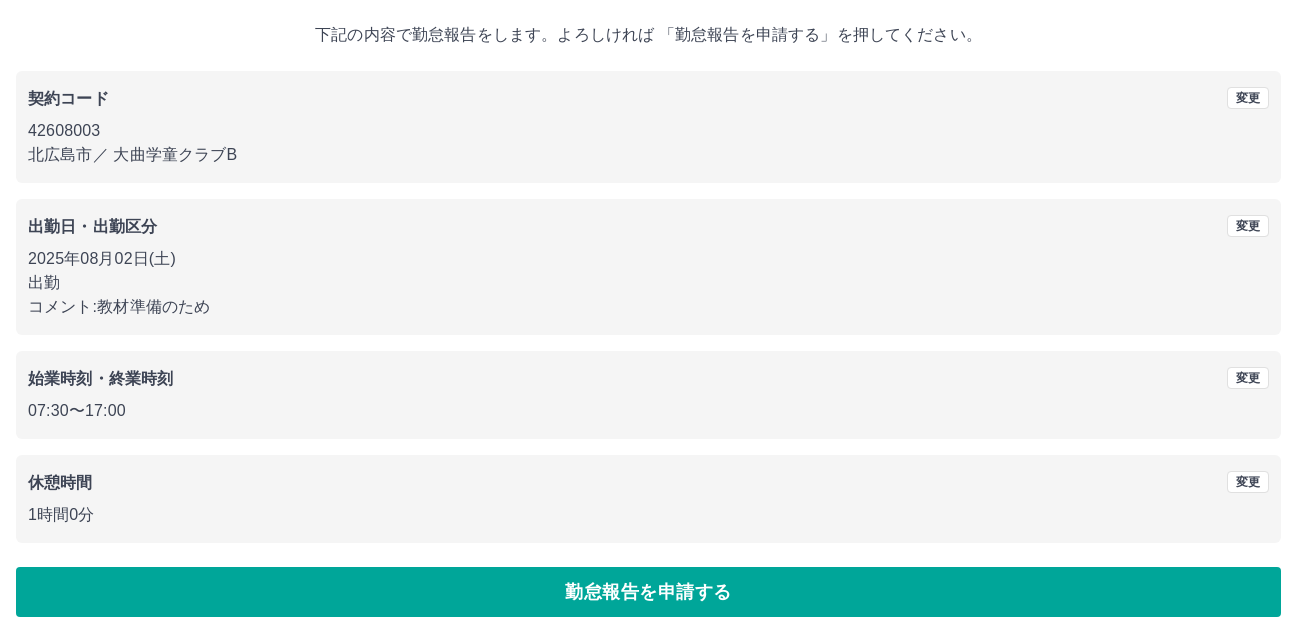 scroll, scrollTop: 109, scrollLeft: 0, axis: vertical 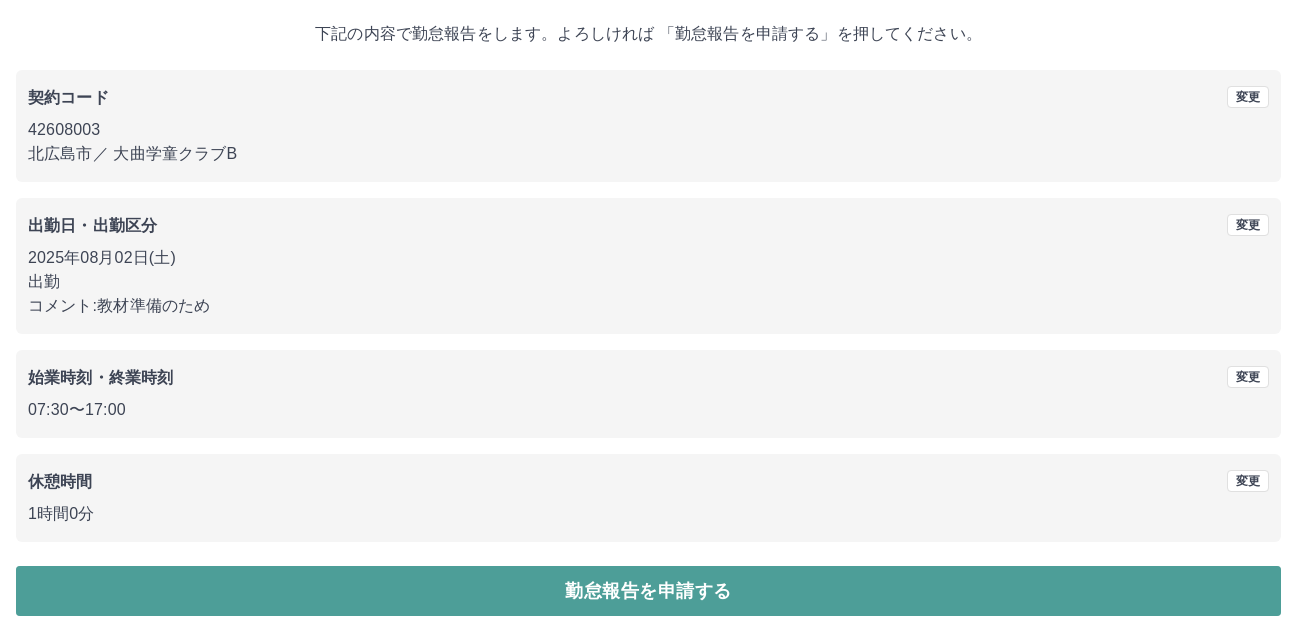 click on "勤怠報告を申請する" at bounding box center (648, 591) 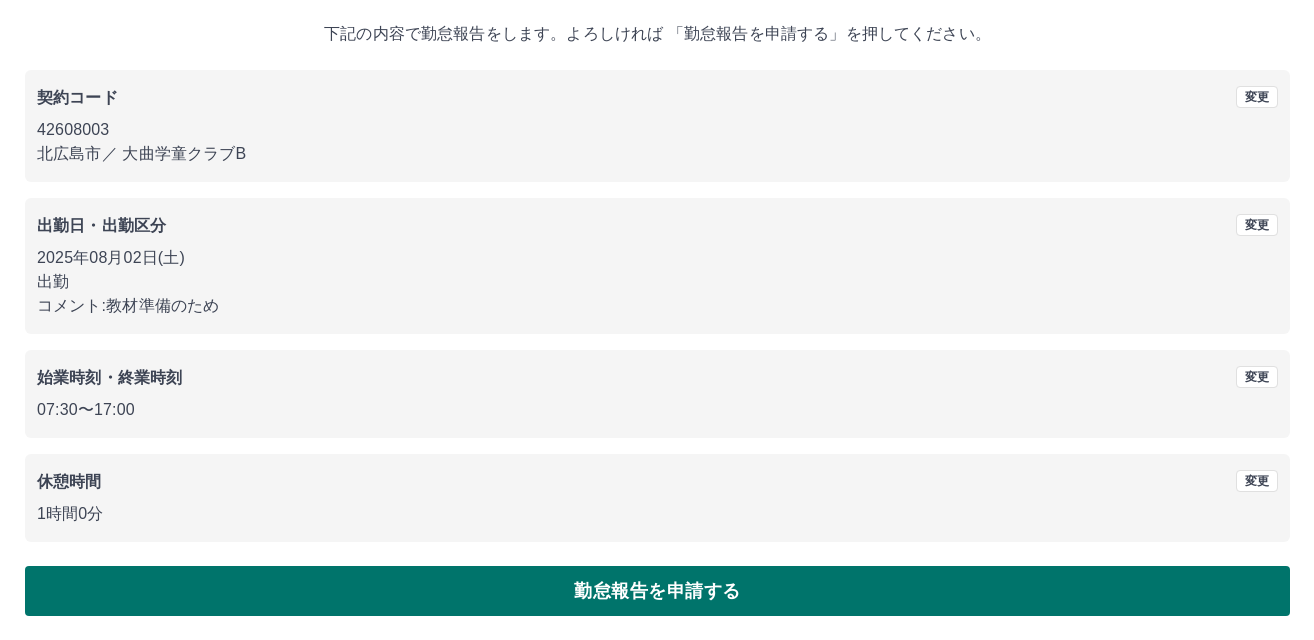 scroll, scrollTop: 0, scrollLeft: 0, axis: both 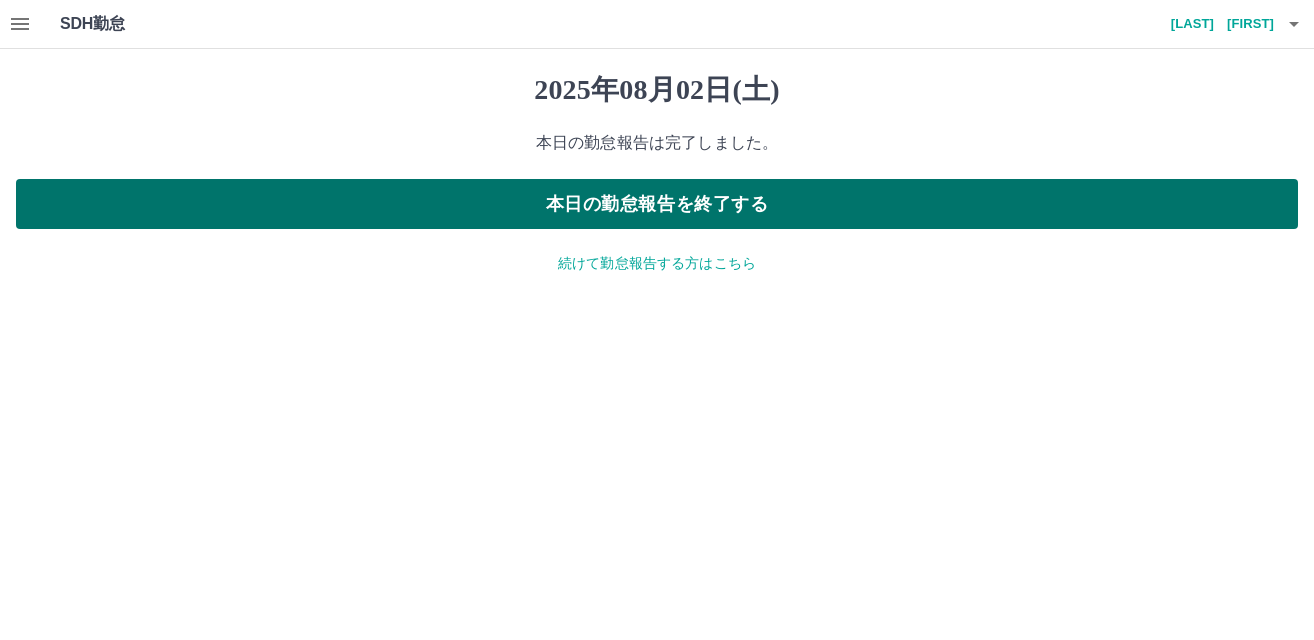 click on "本日の勤怠報告を終了する" at bounding box center (657, 204) 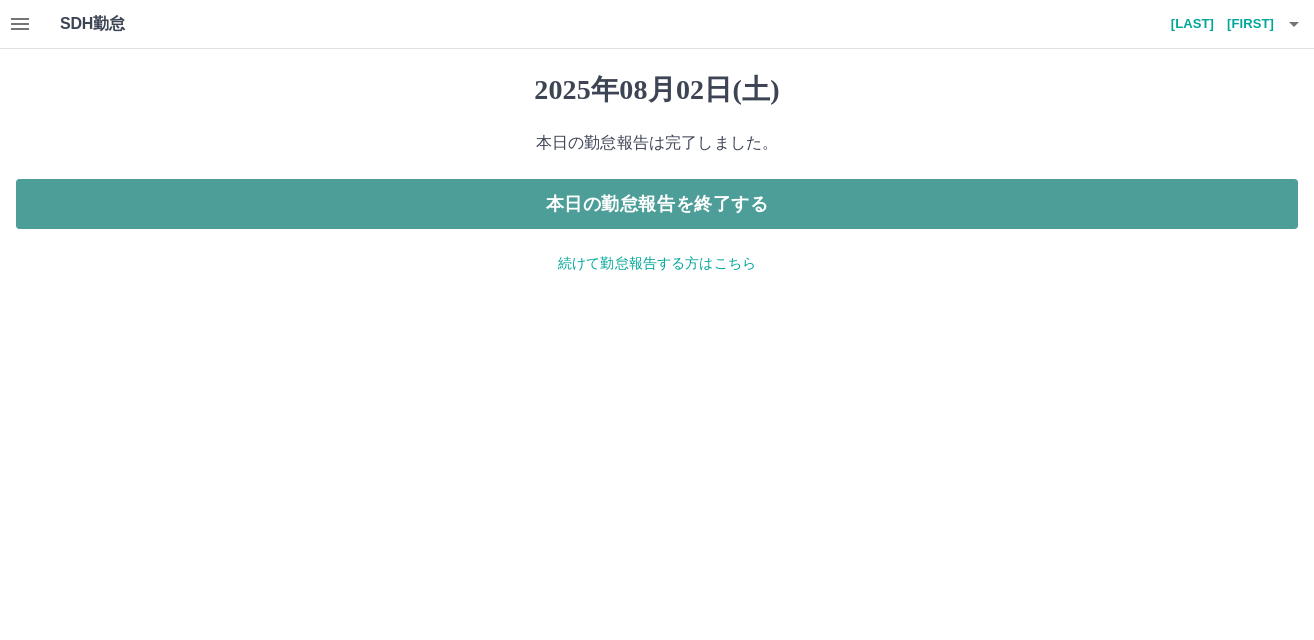 click on "本日の勤怠報告を終了する" at bounding box center (657, 204) 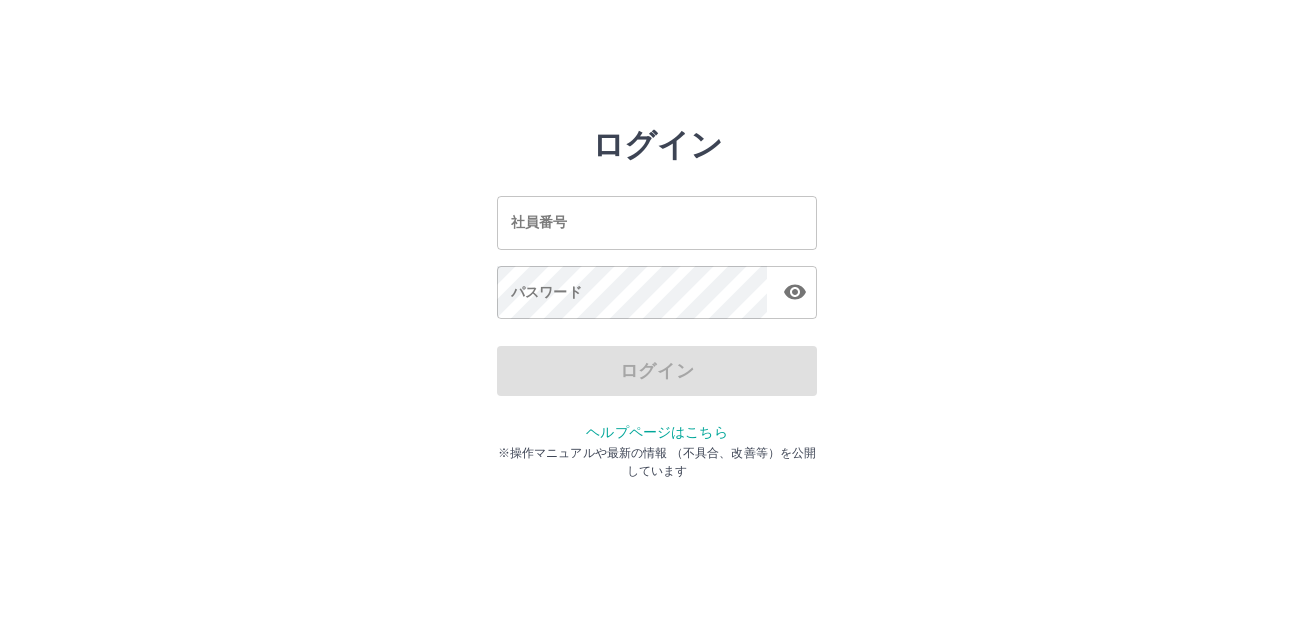 scroll, scrollTop: 0, scrollLeft: 0, axis: both 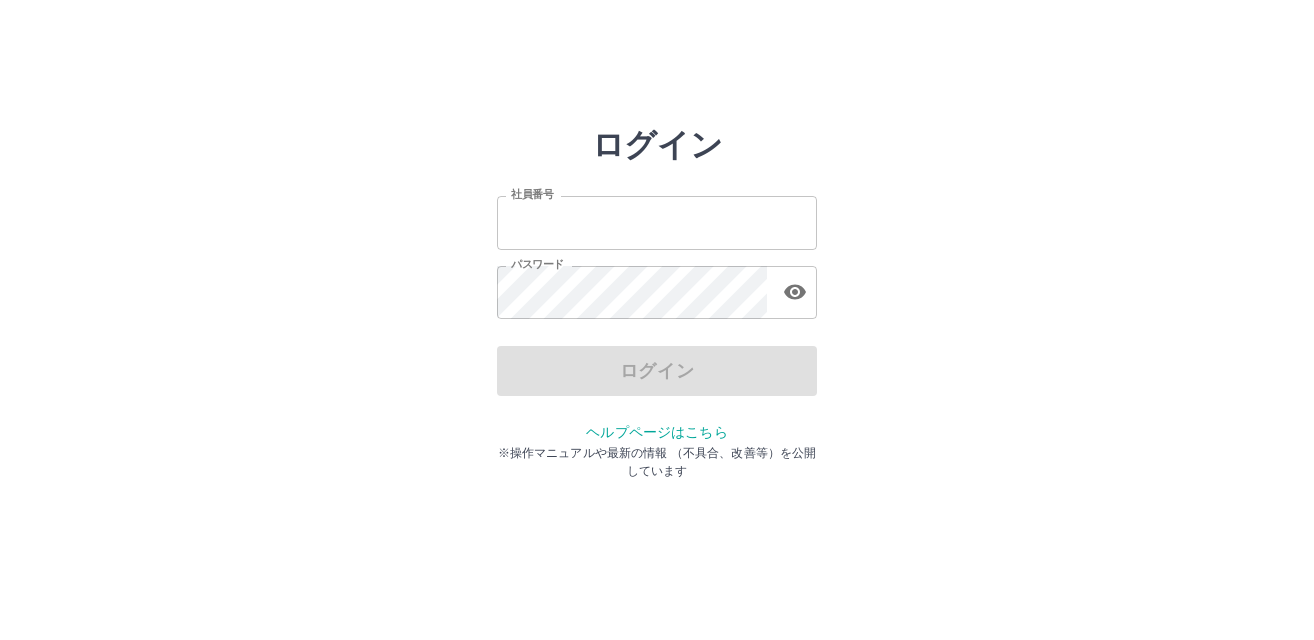 type on "*******" 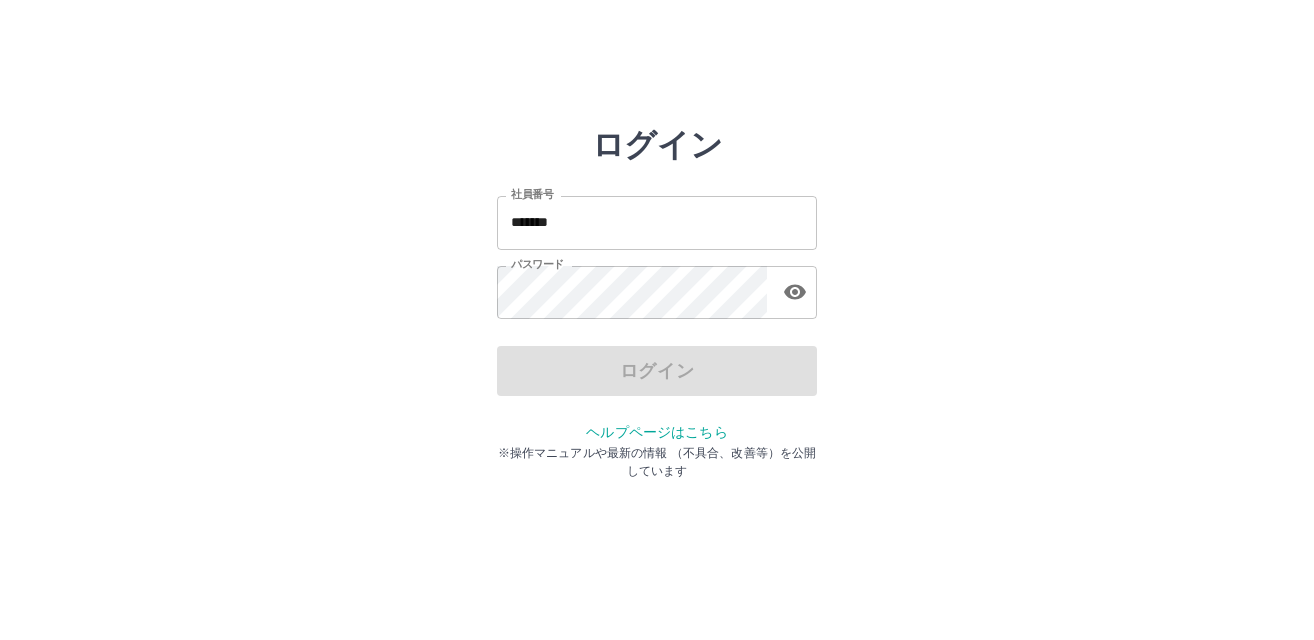 click on "*******" at bounding box center [657, 222] 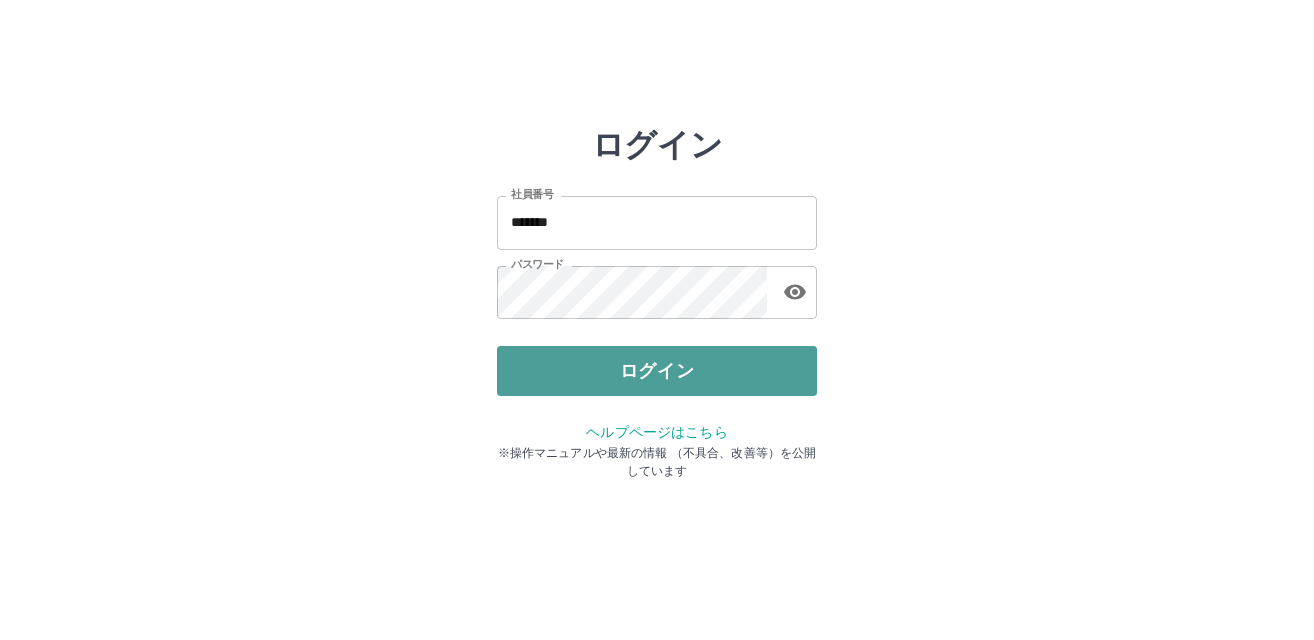 click on "ログイン" at bounding box center [657, 371] 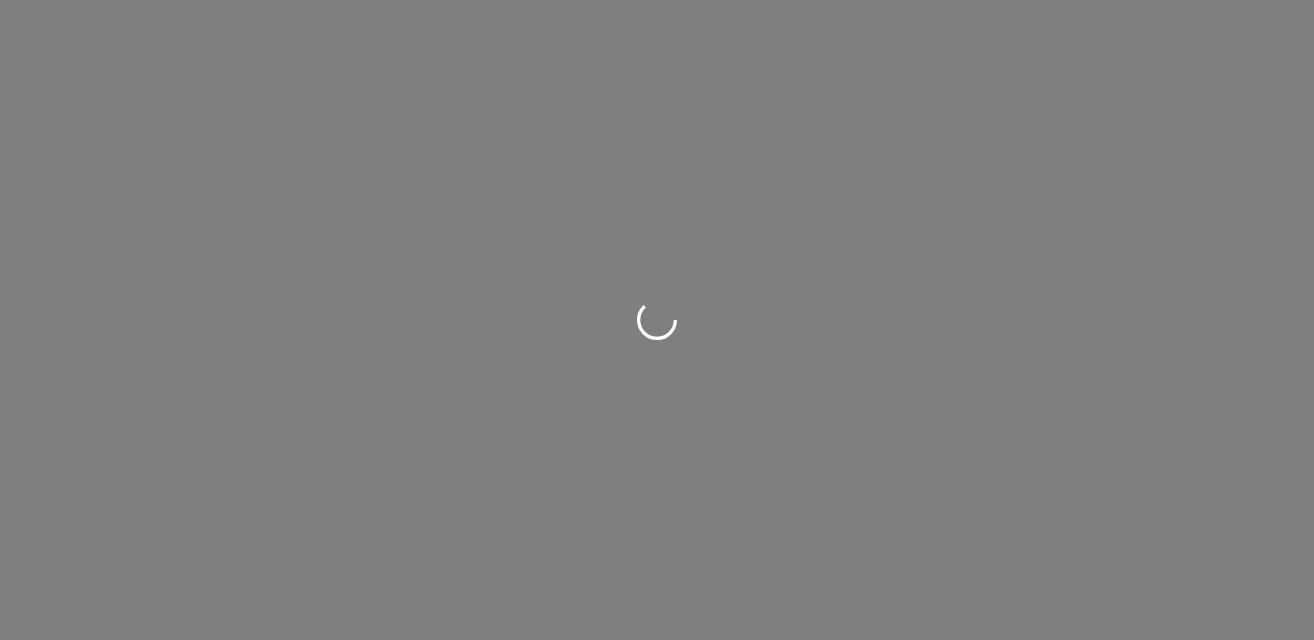 scroll, scrollTop: 0, scrollLeft: 0, axis: both 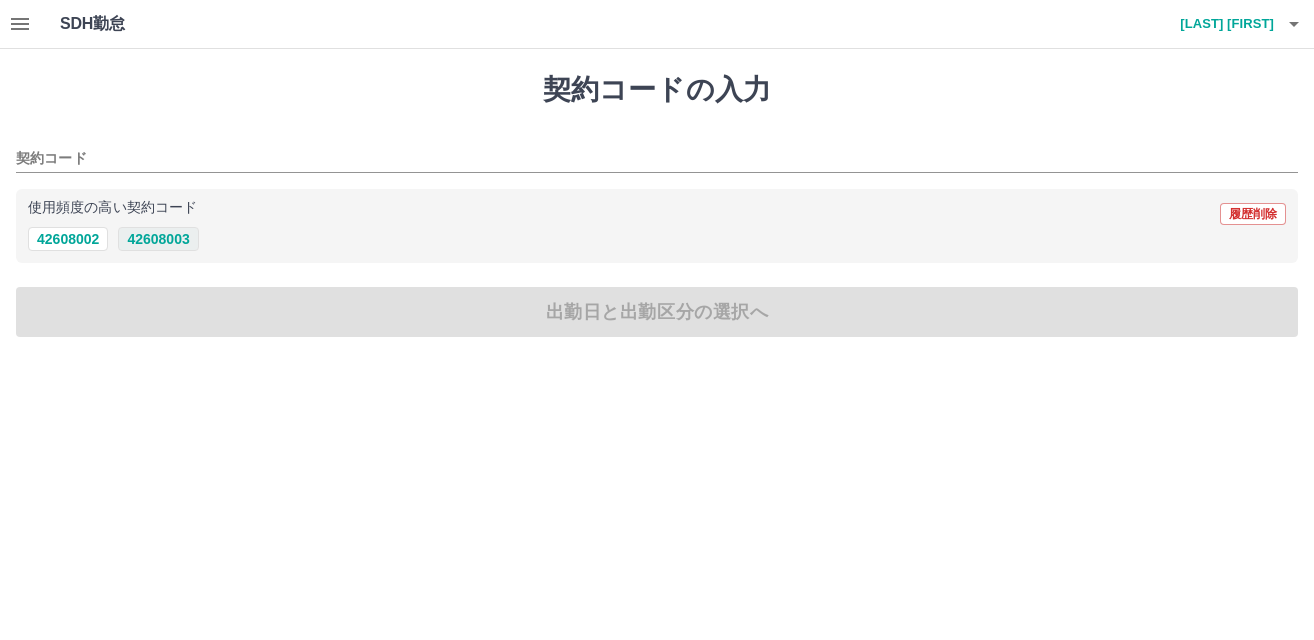 click on "42608003" at bounding box center [158, 239] 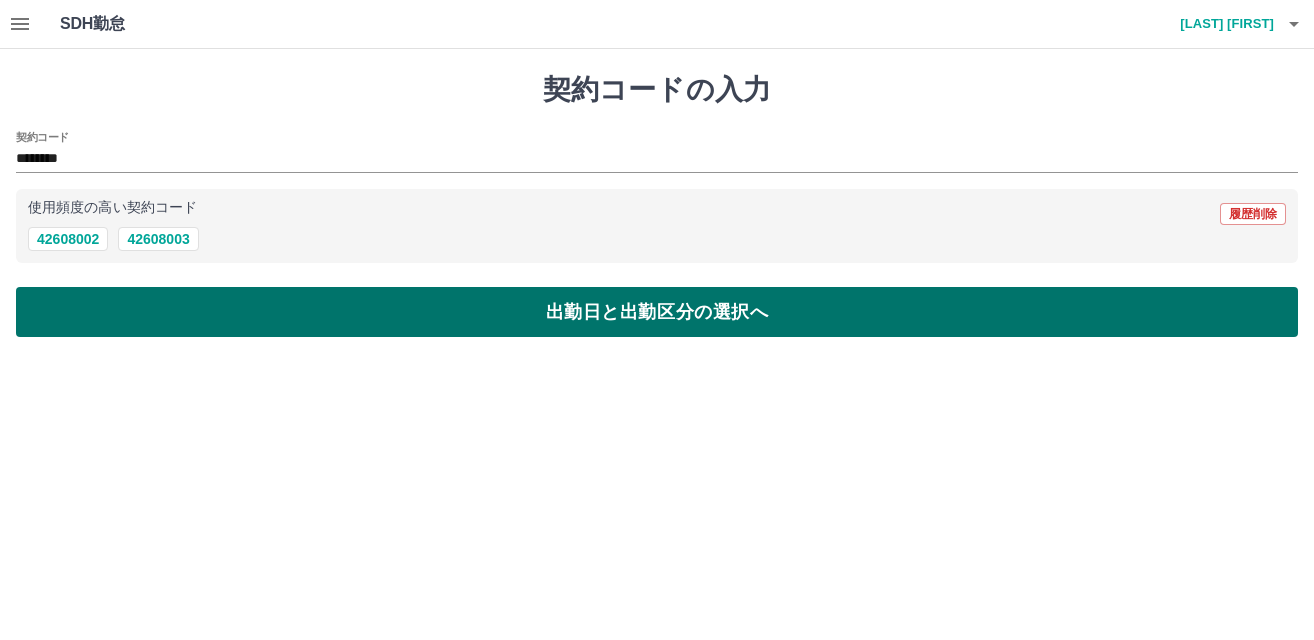 click on "出勤日と出勤区分の選択へ" at bounding box center (657, 312) 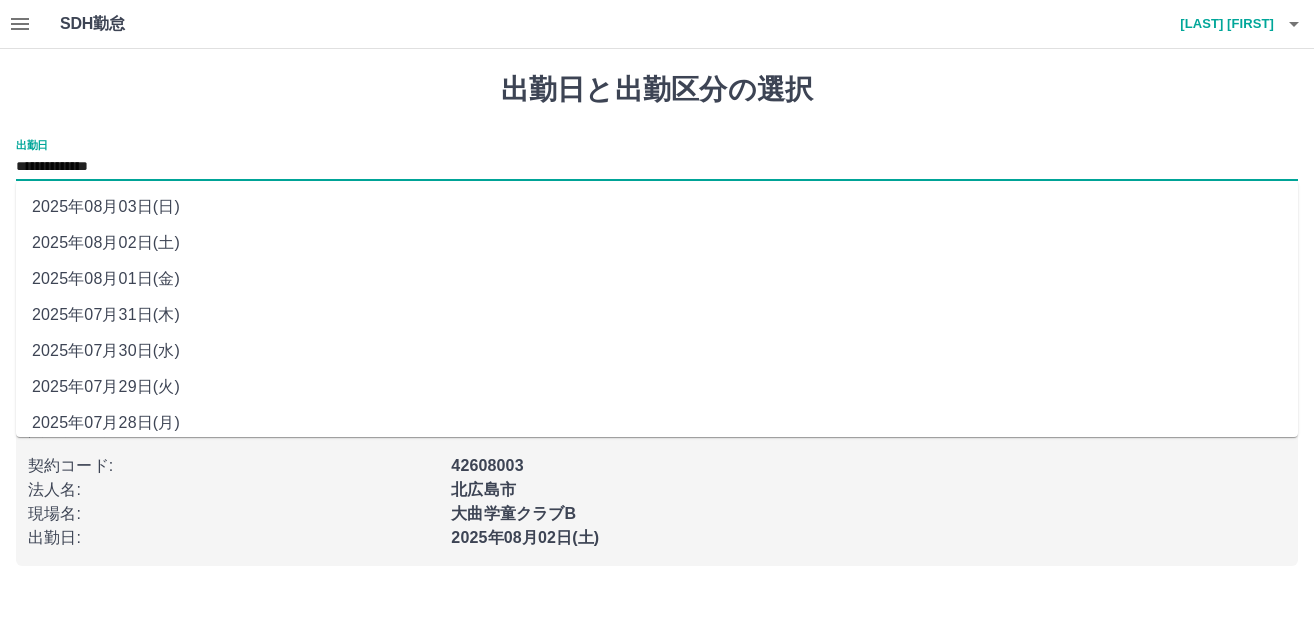 click on "**********" at bounding box center [657, 167] 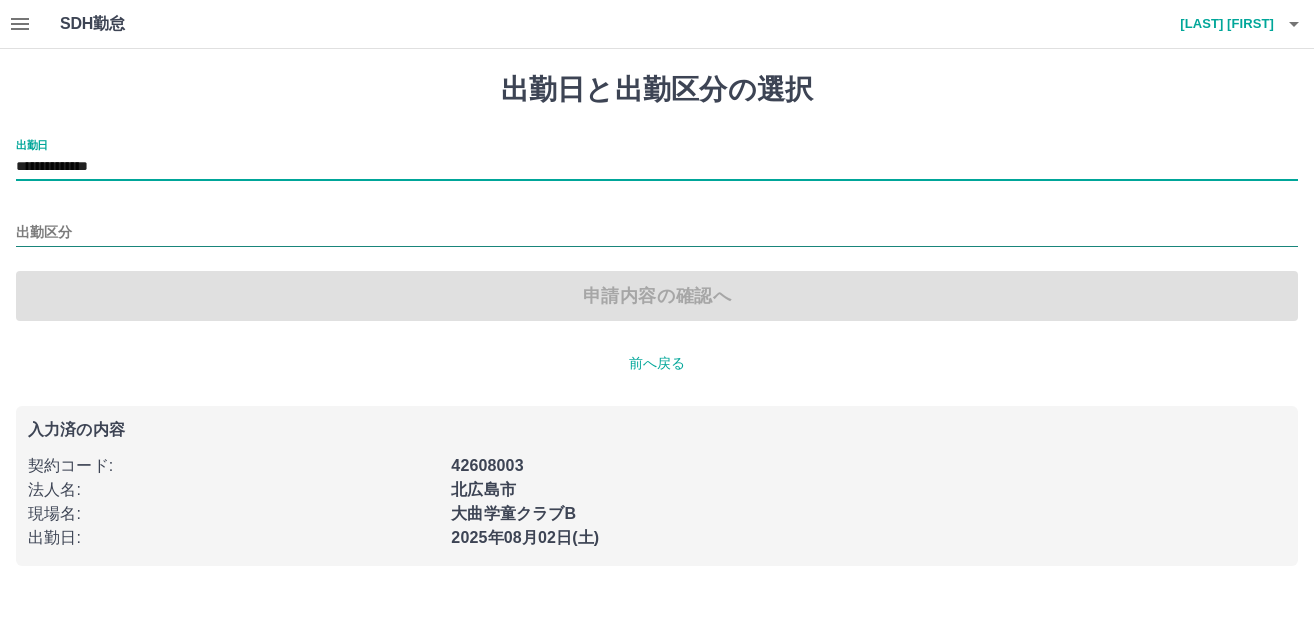 click on "出勤区分" at bounding box center (657, 233) 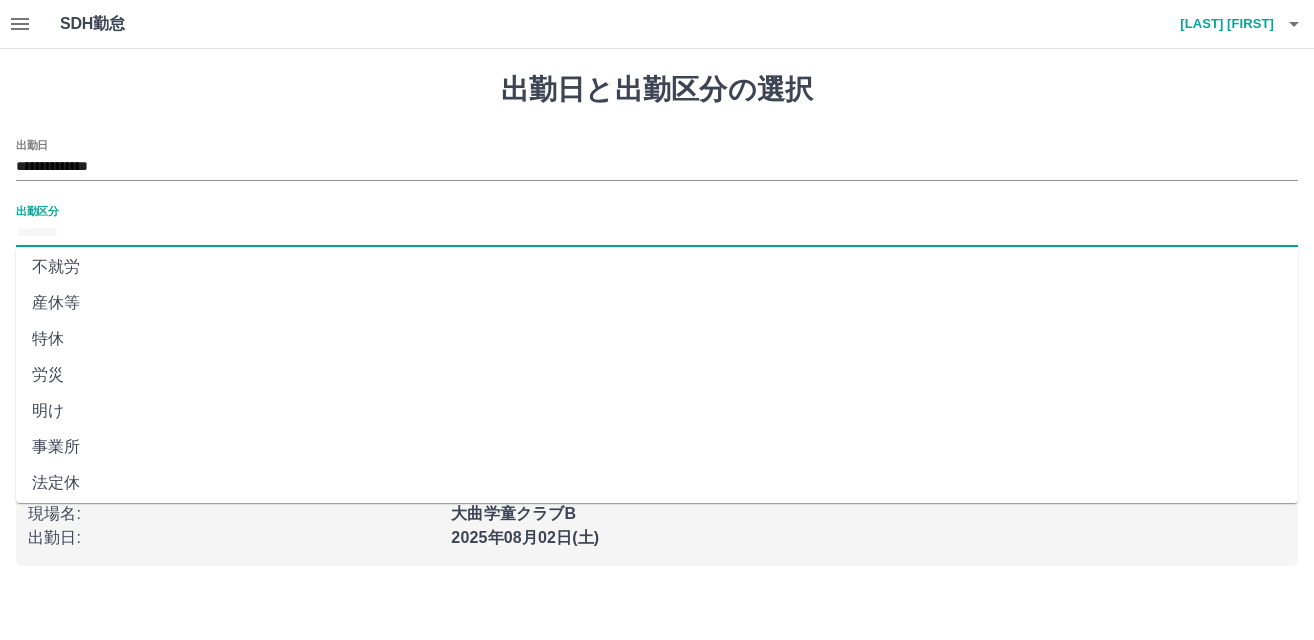 scroll, scrollTop: 408, scrollLeft: 0, axis: vertical 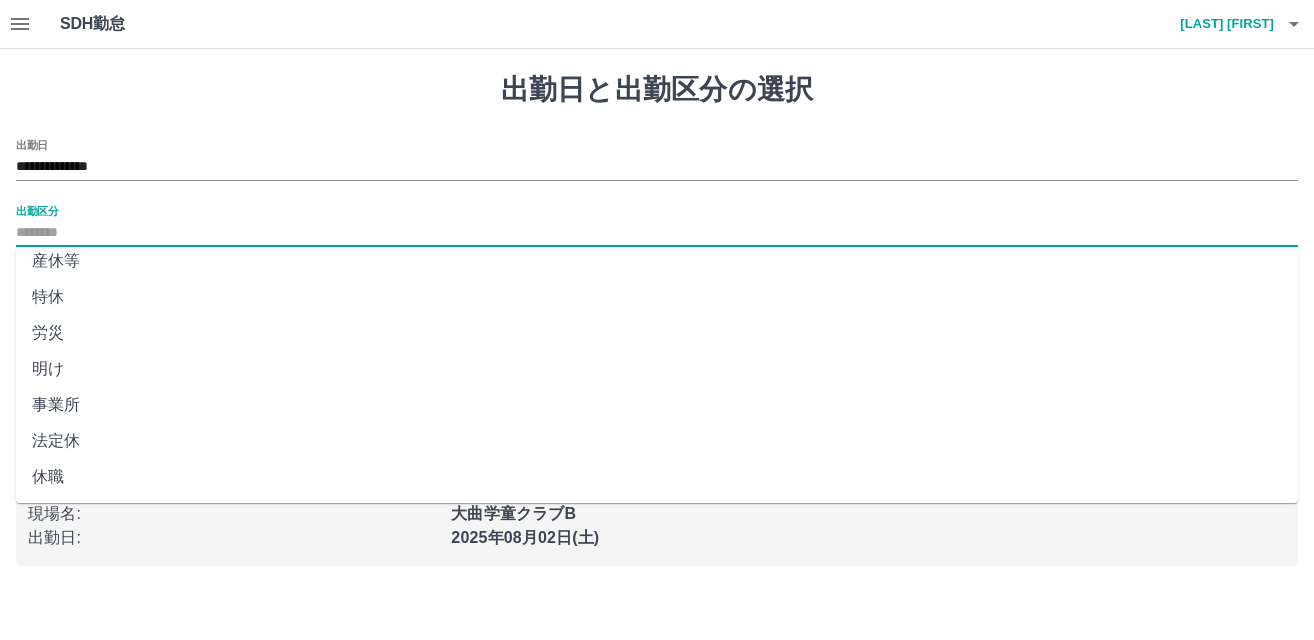 click on "法定休" at bounding box center [657, 441] 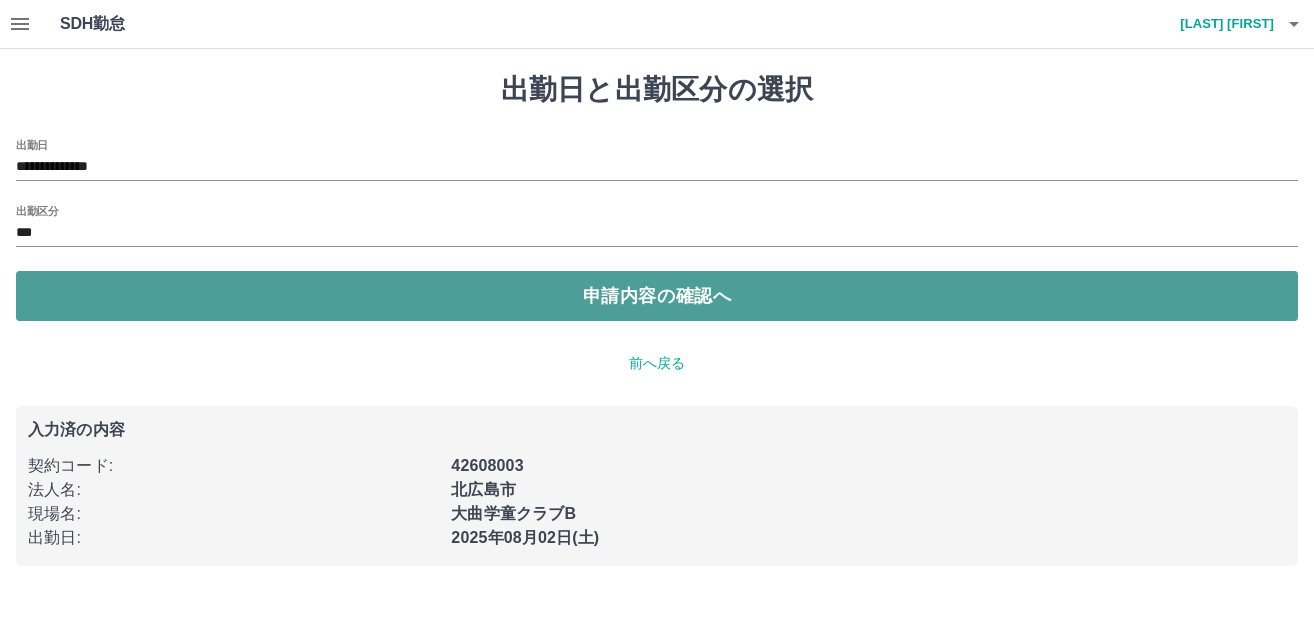 click on "申請内容の確認へ" at bounding box center [657, 296] 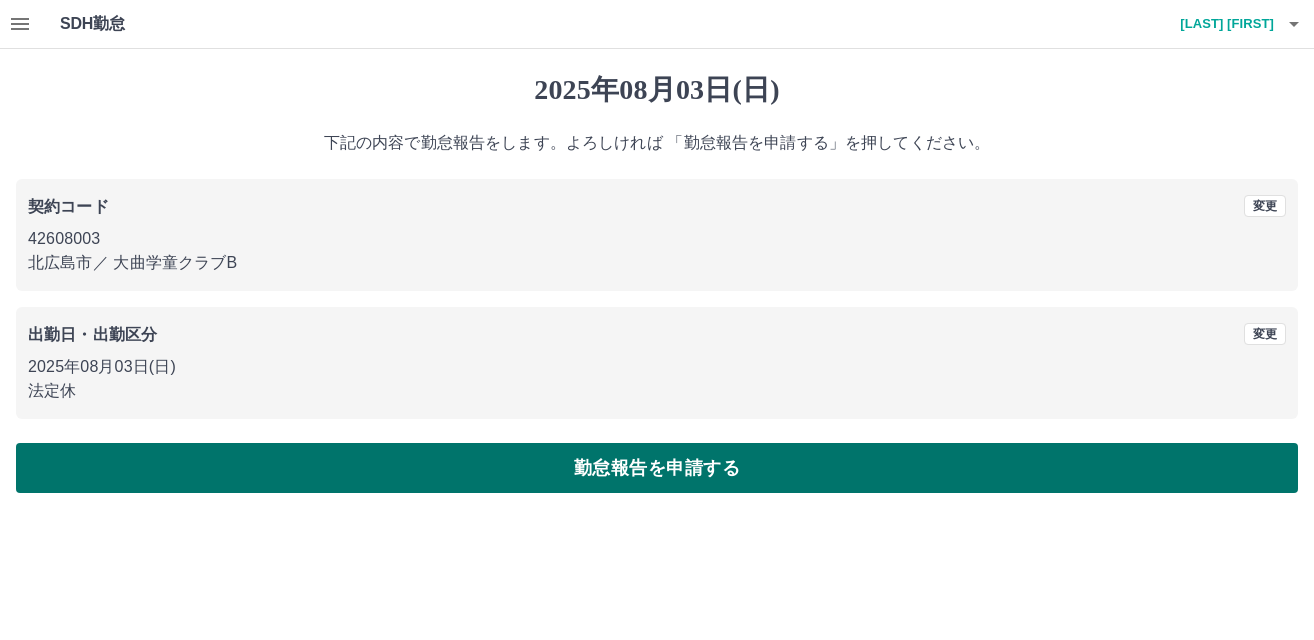 click on "勤怠報告を申請する" at bounding box center [657, 468] 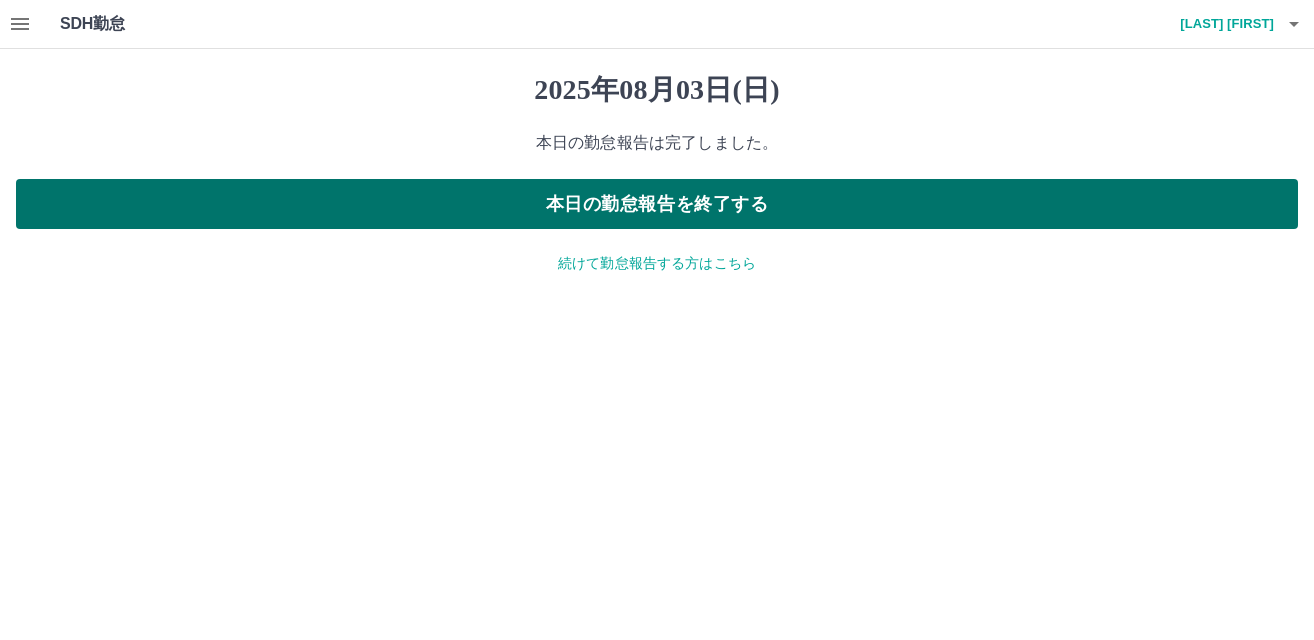 click on "本日の勤怠報告を終了する" at bounding box center (657, 204) 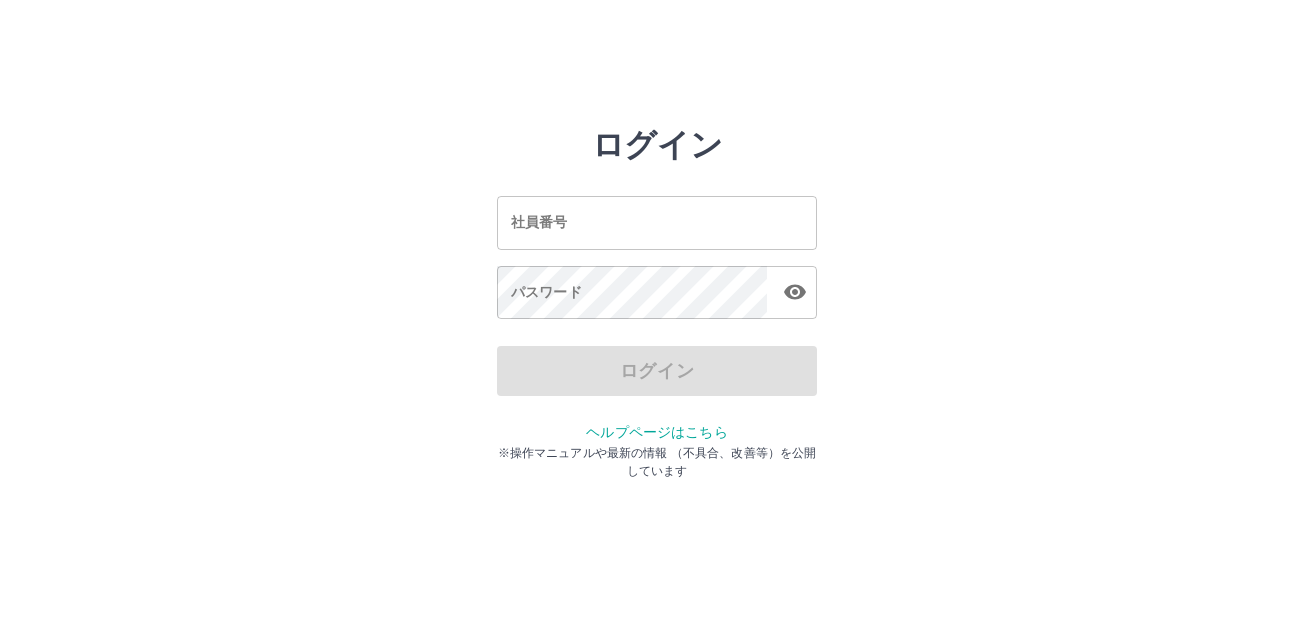 scroll, scrollTop: 0, scrollLeft: 0, axis: both 